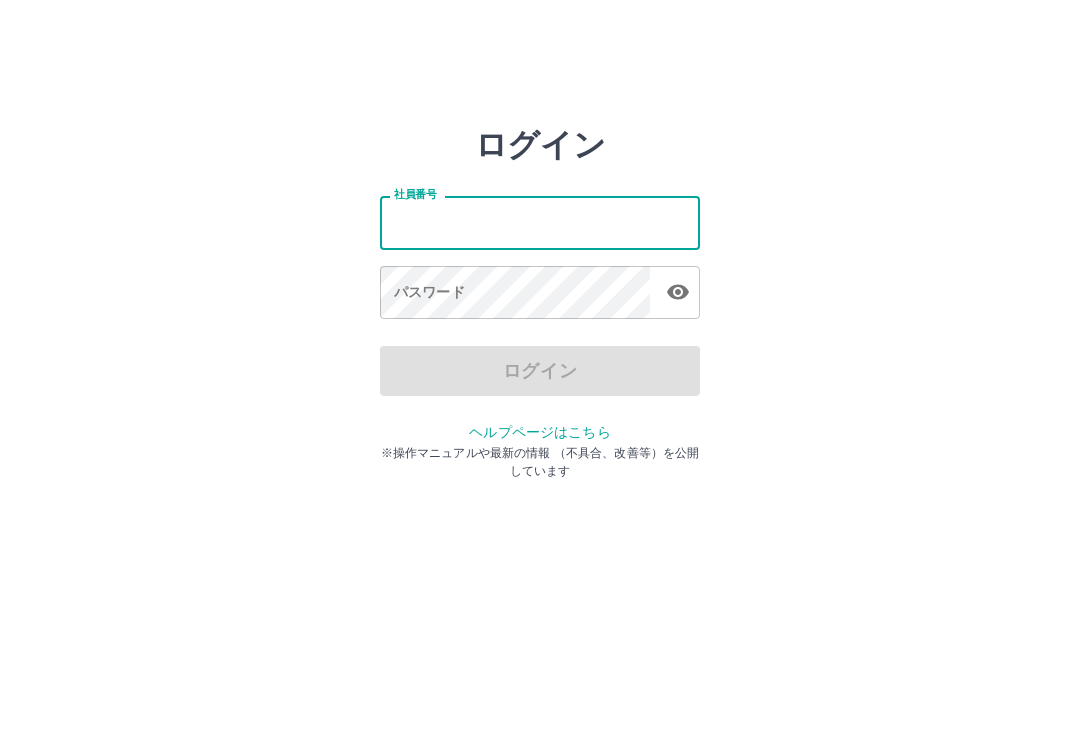 scroll, scrollTop: 0, scrollLeft: 0, axis: both 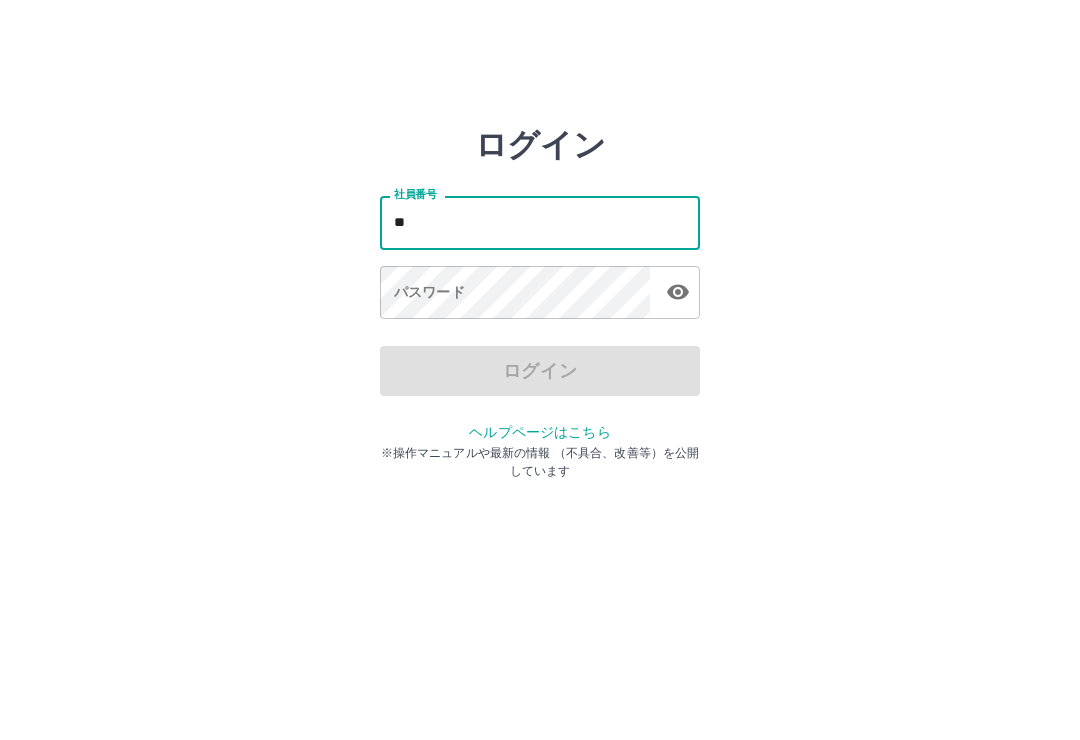 type on "*" 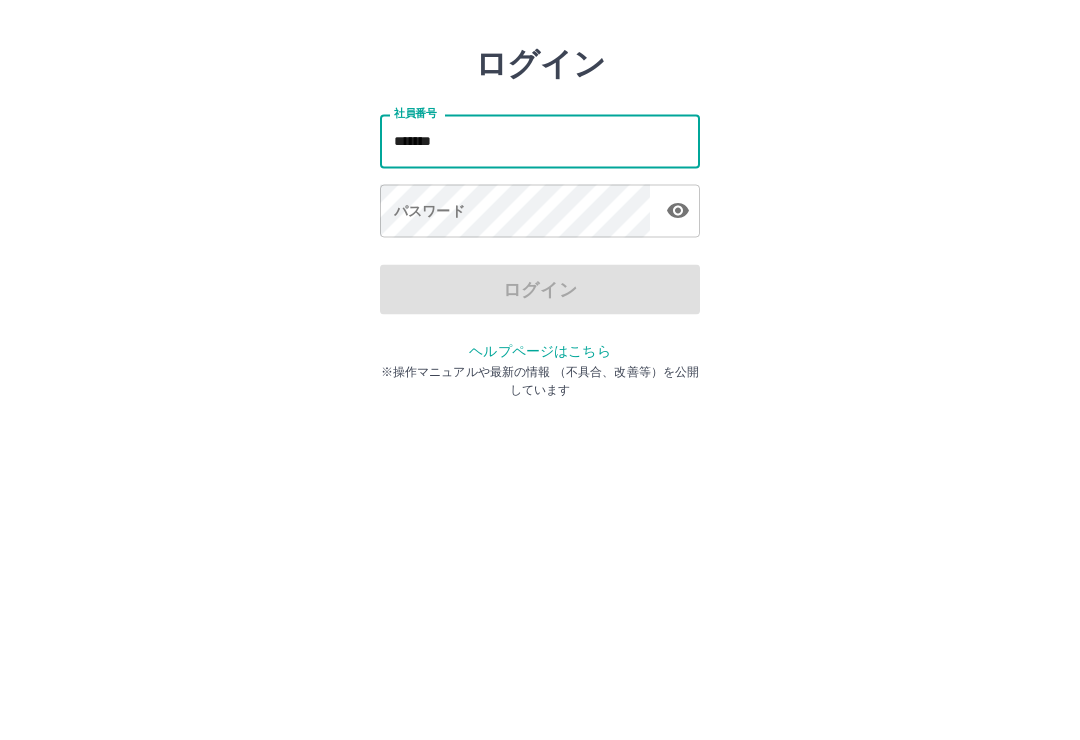 type on "*******" 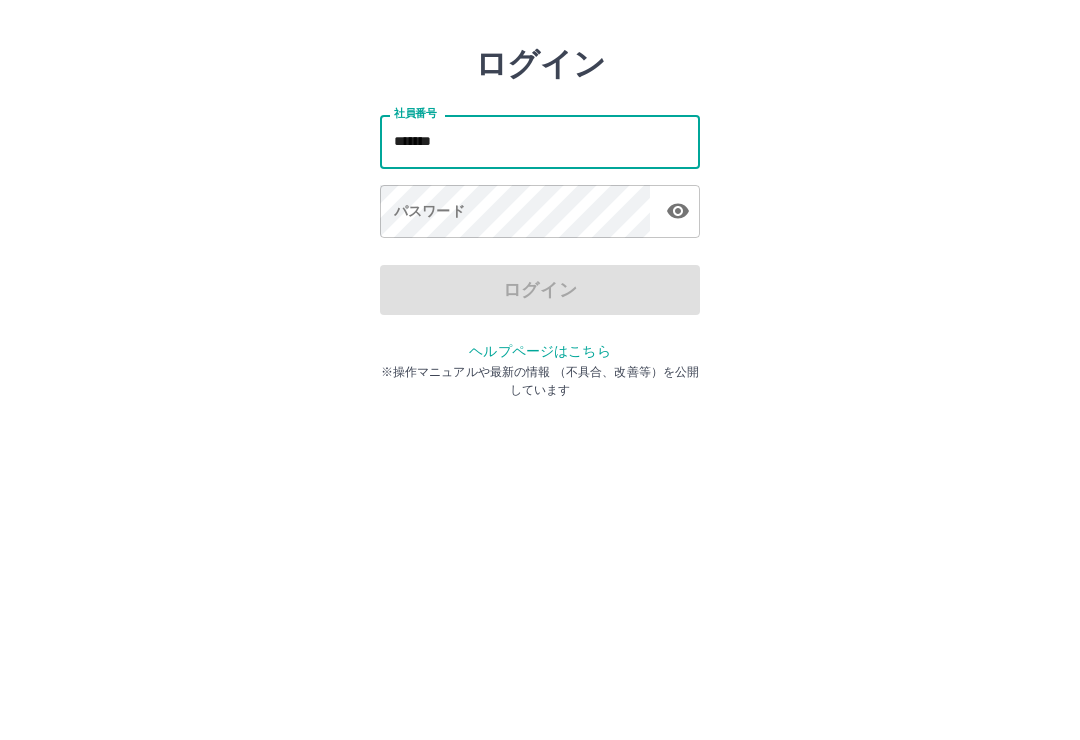 click on "パスワード パスワード" at bounding box center [540, 294] 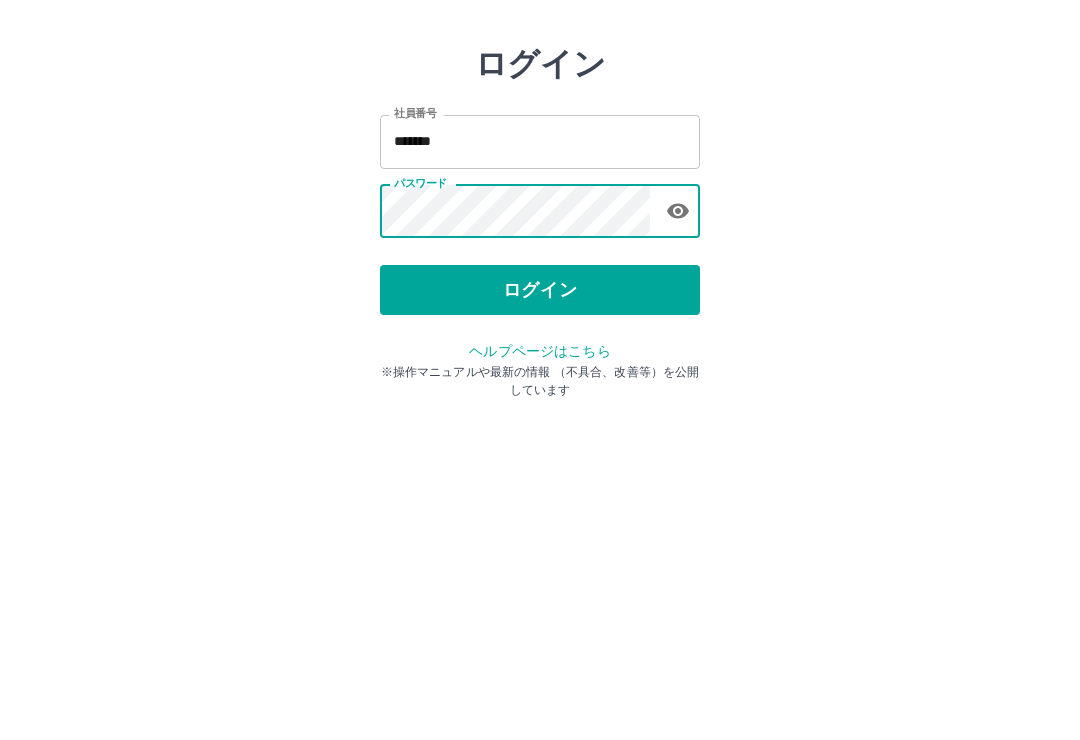 click on "ログイン" at bounding box center [540, 371] 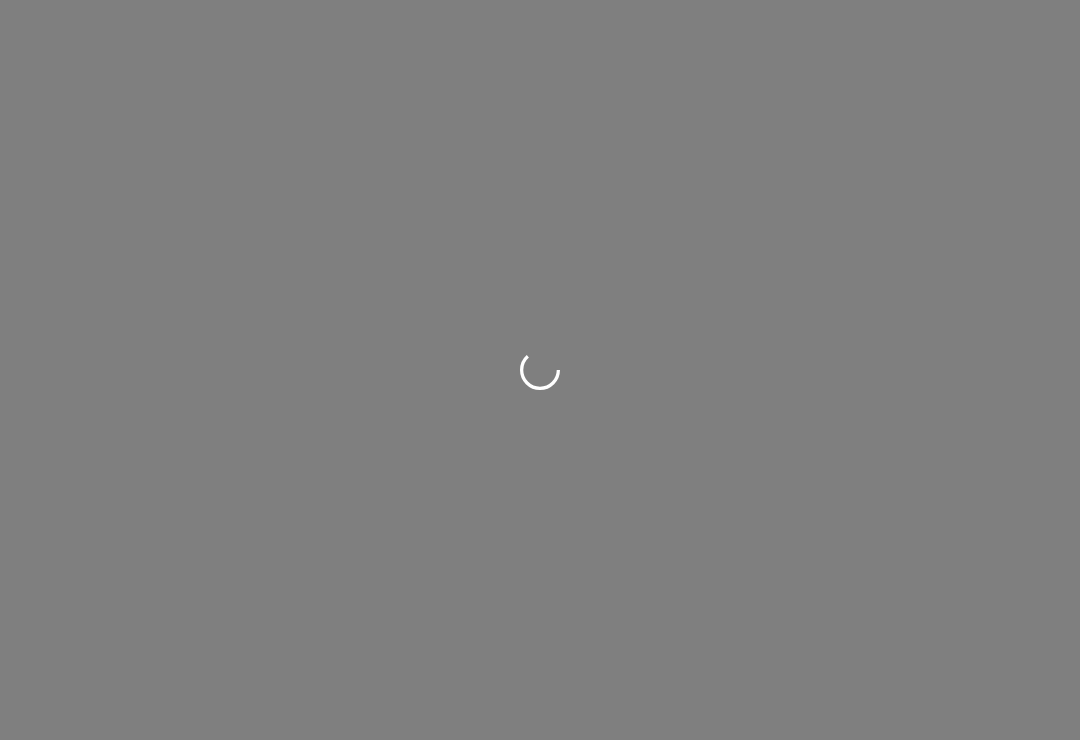 scroll, scrollTop: 0, scrollLeft: 0, axis: both 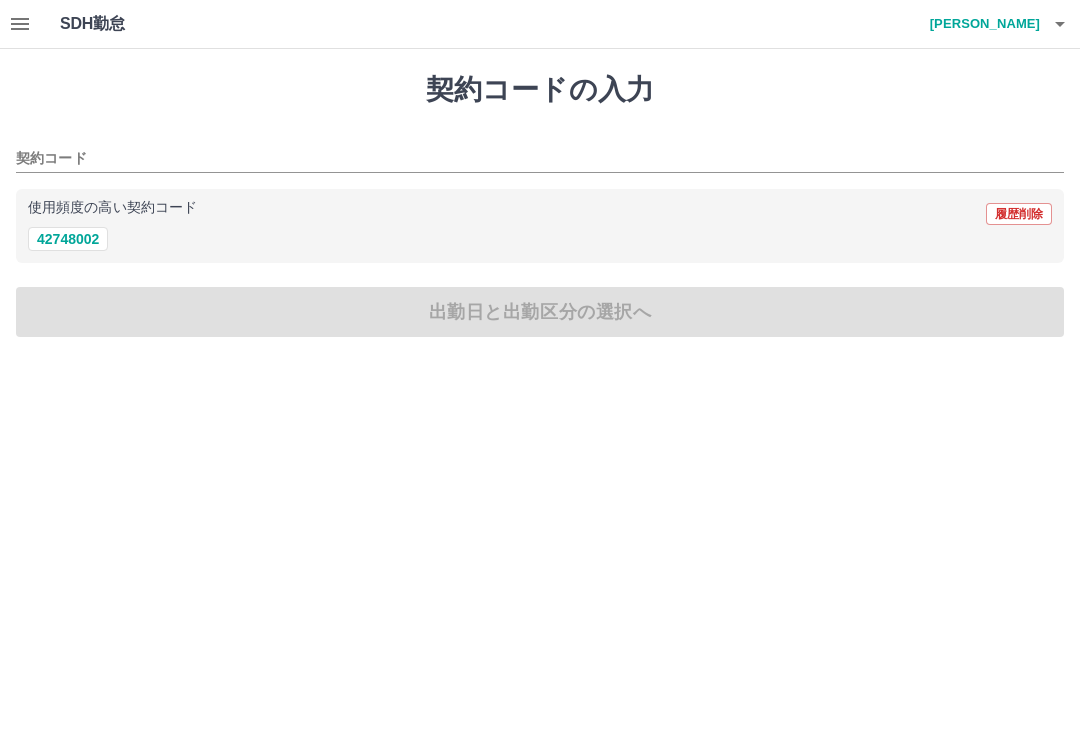 click on "42748002" at bounding box center [68, 239] 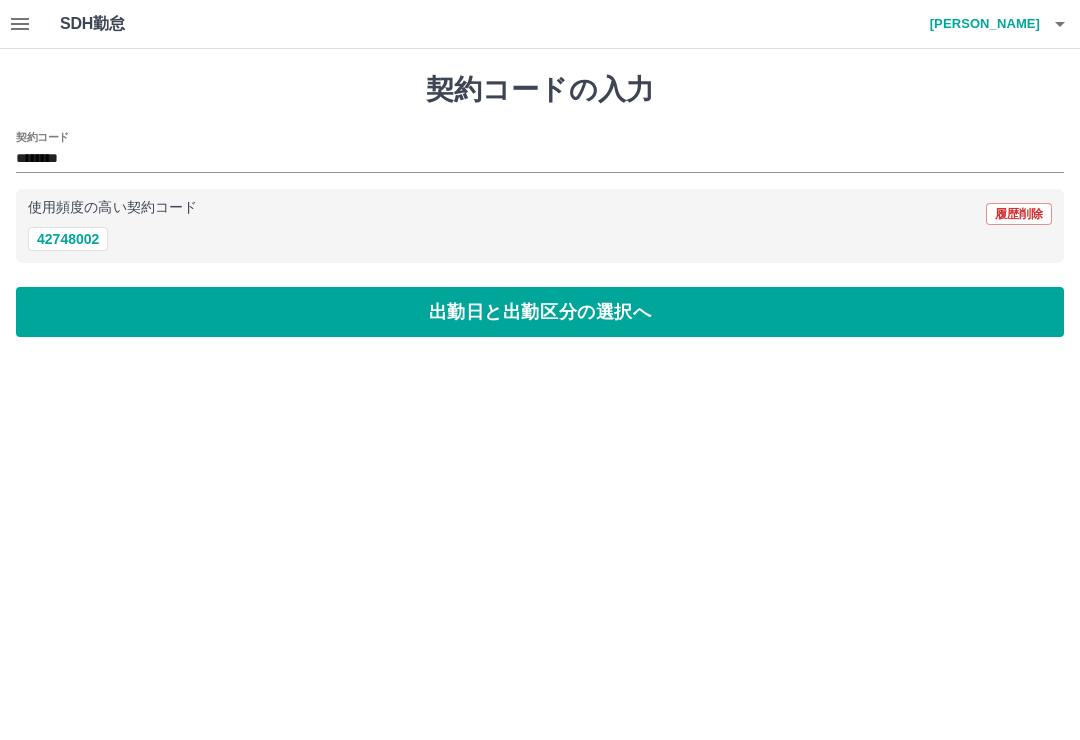 click on "出勤日と出勤区分の選択へ" at bounding box center [540, 312] 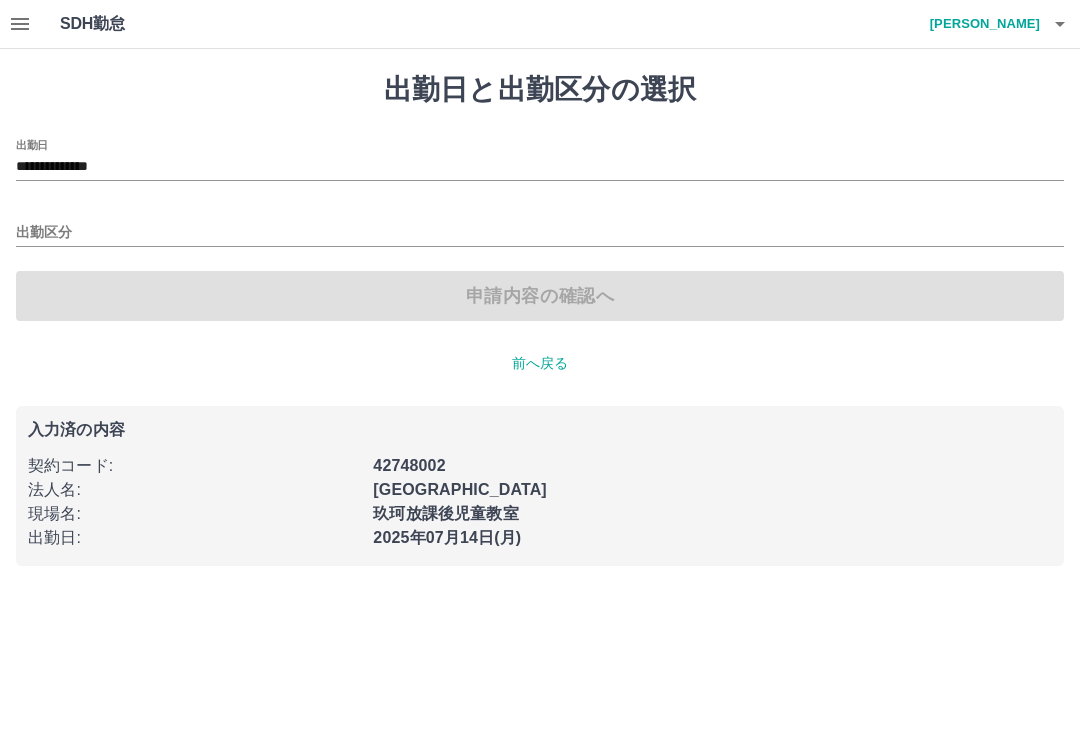 click at bounding box center [1060, 24] 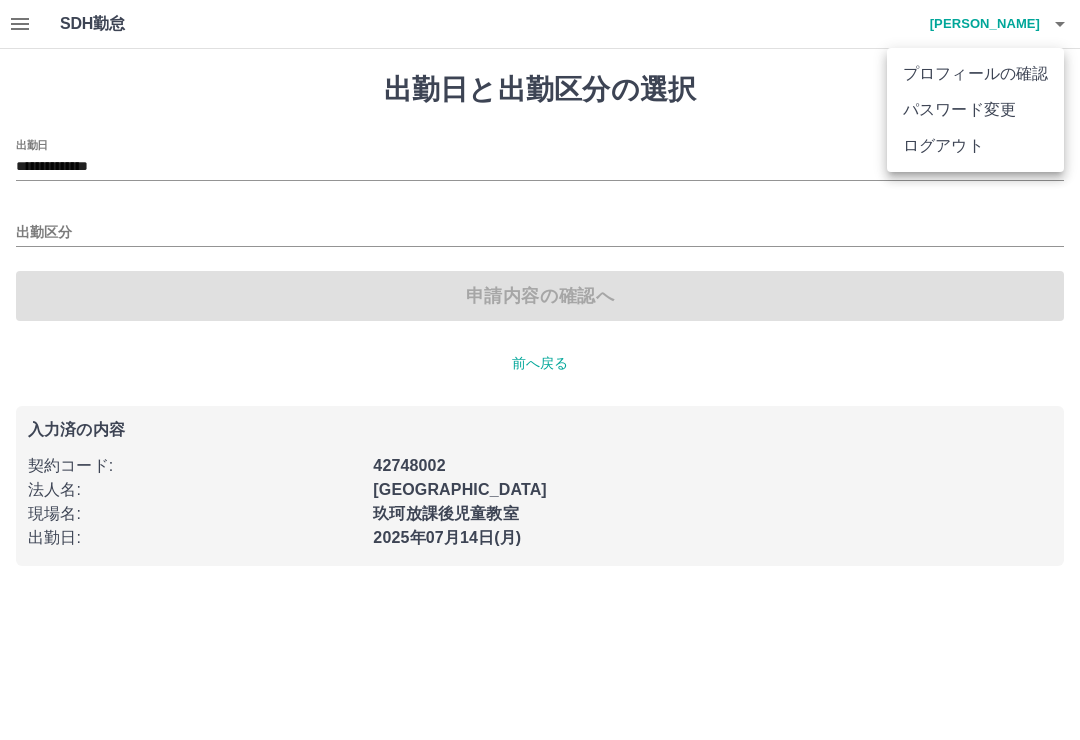 click at bounding box center [540, 370] 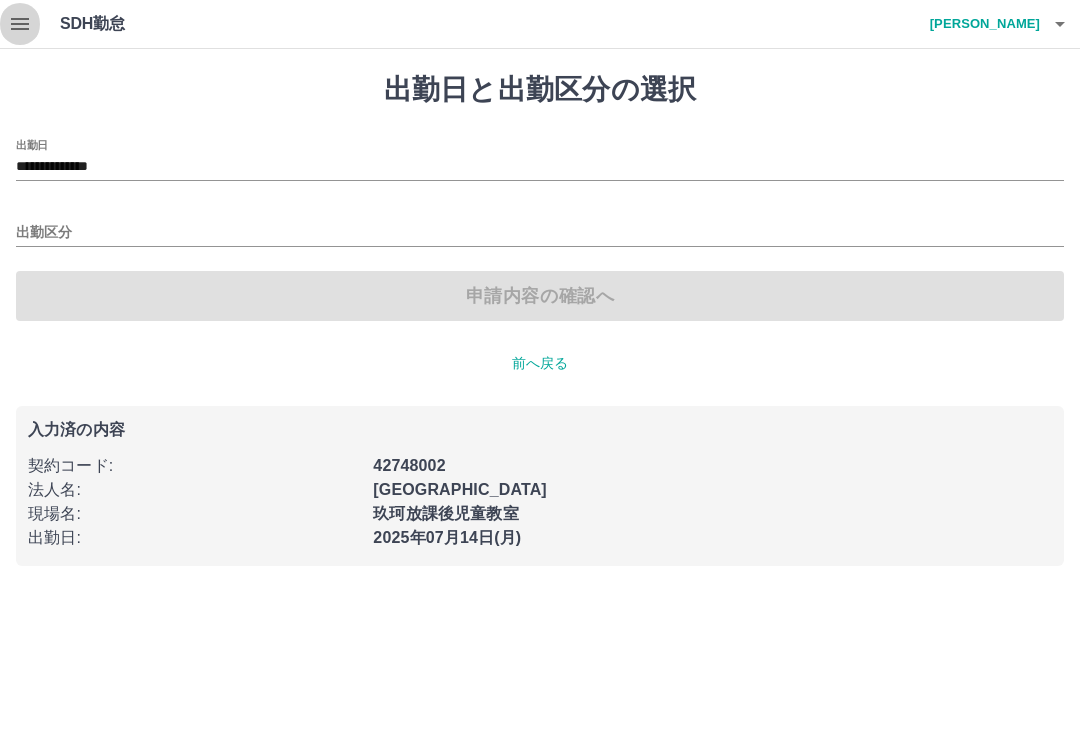 click 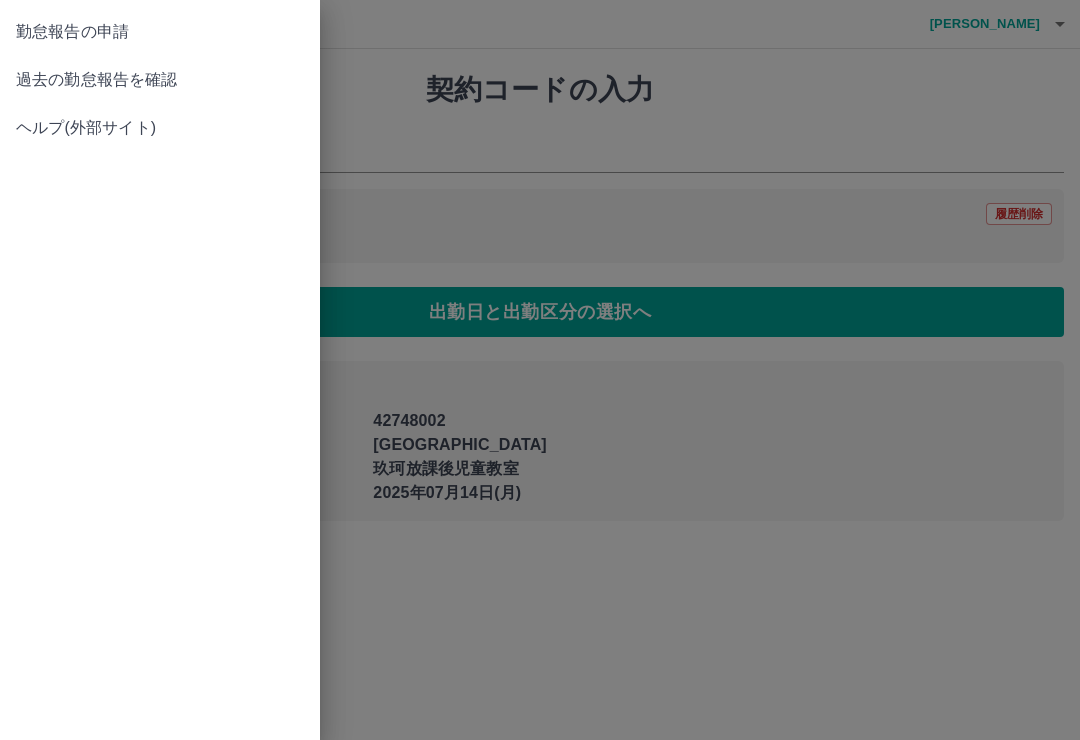 click at bounding box center [540, 370] 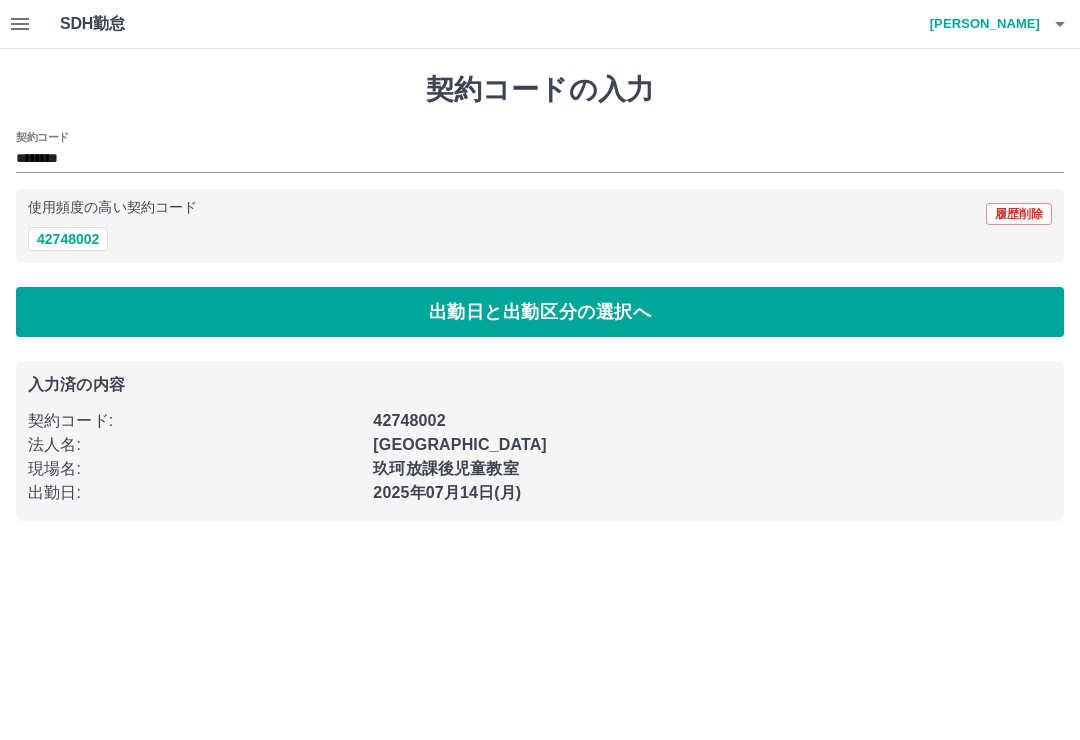click 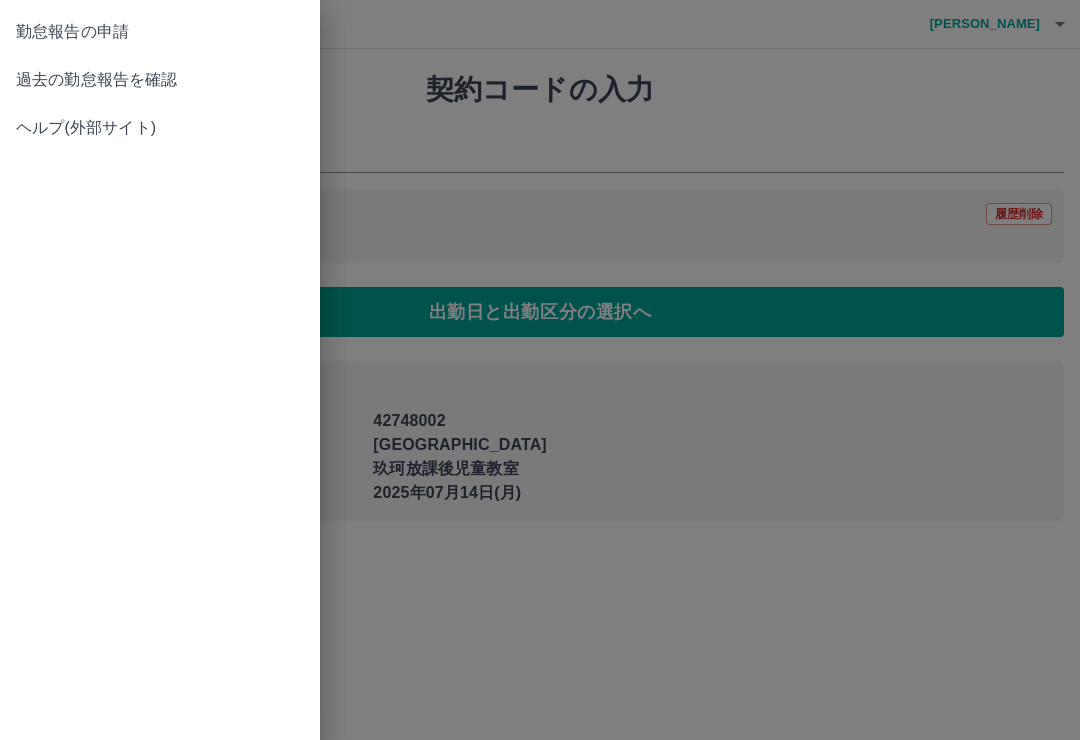 click on "過去の勤怠報告を確認" at bounding box center (160, 80) 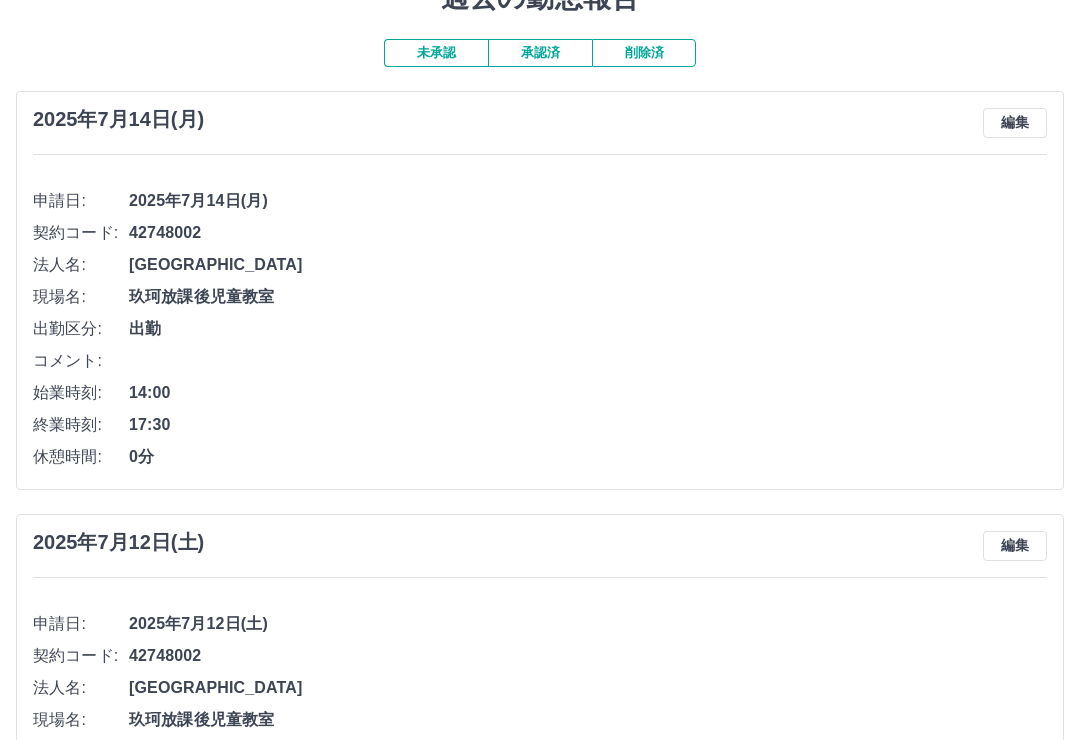 scroll, scrollTop: 92, scrollLeft: 0, axis: vertical 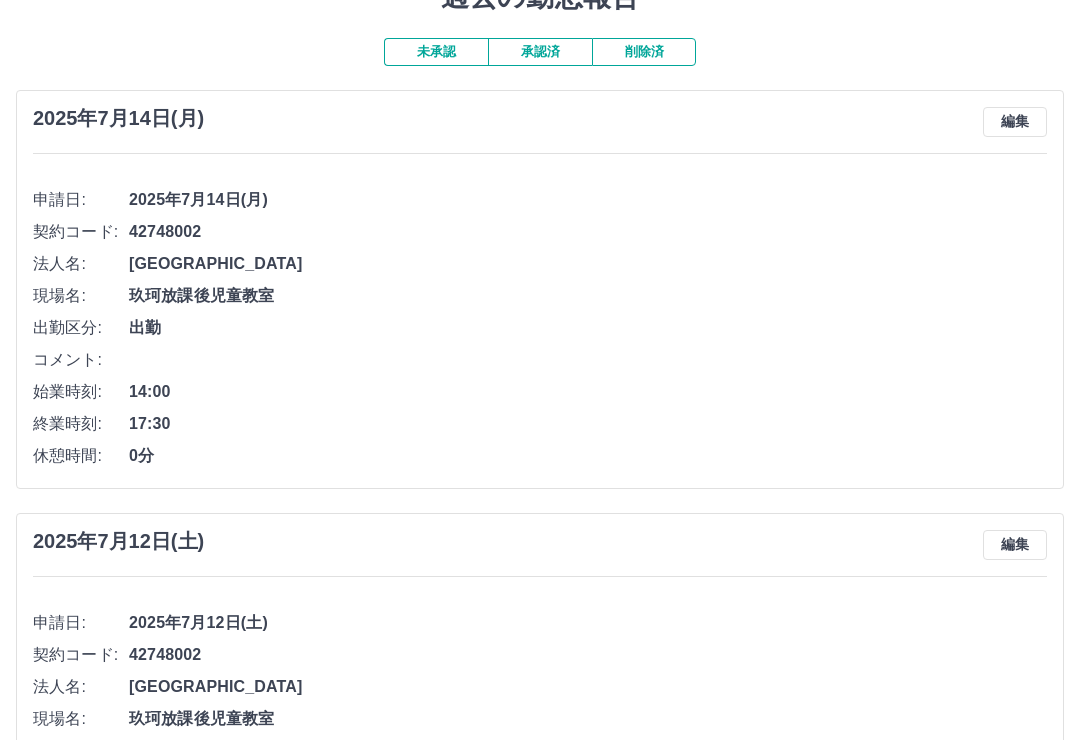 click on "編集" at bounding box center (1015, 123) 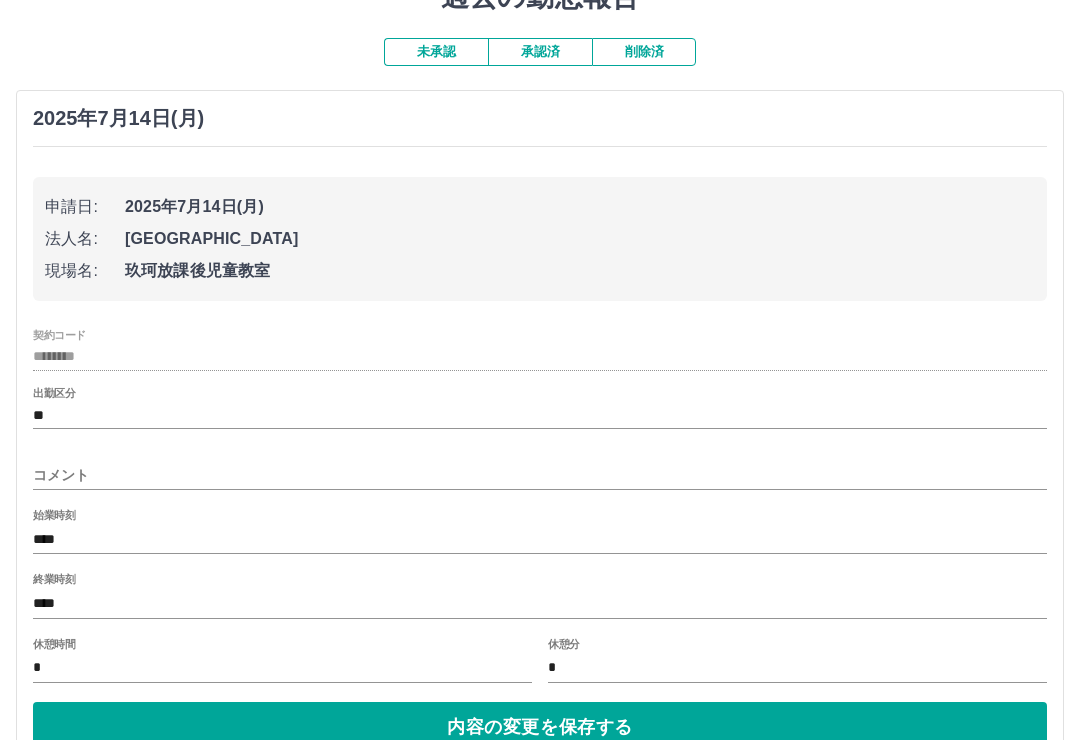 scroll, scrollTop: 93, scrollLeft: 0, axis: vertical 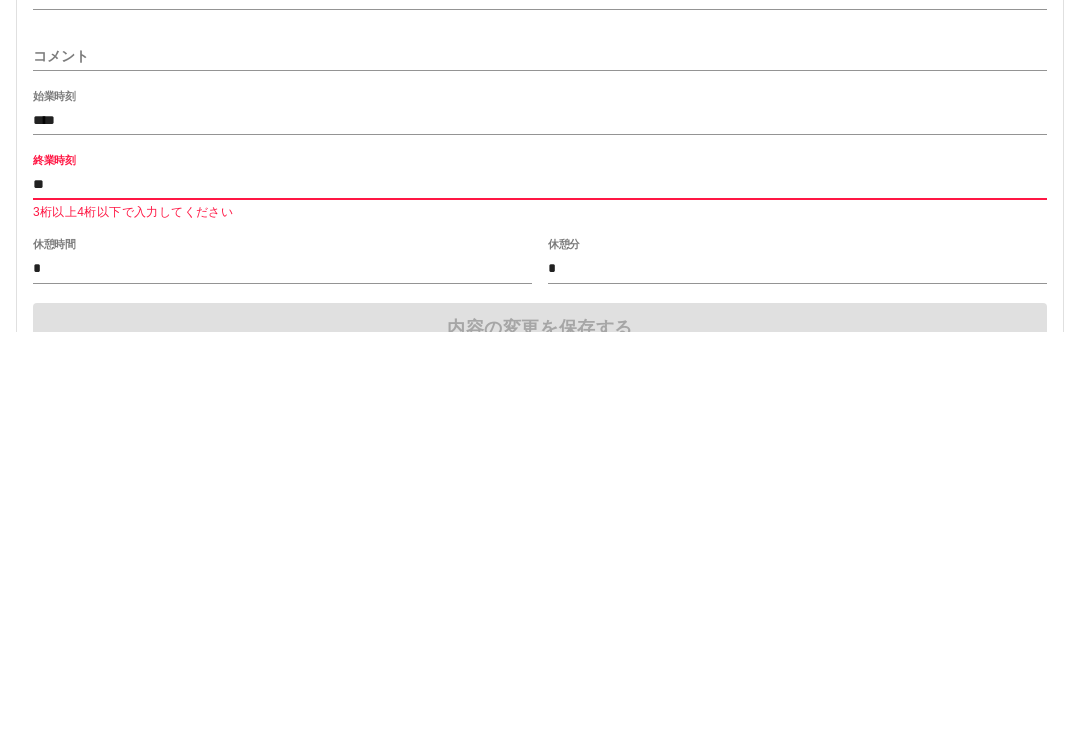 type on "*" 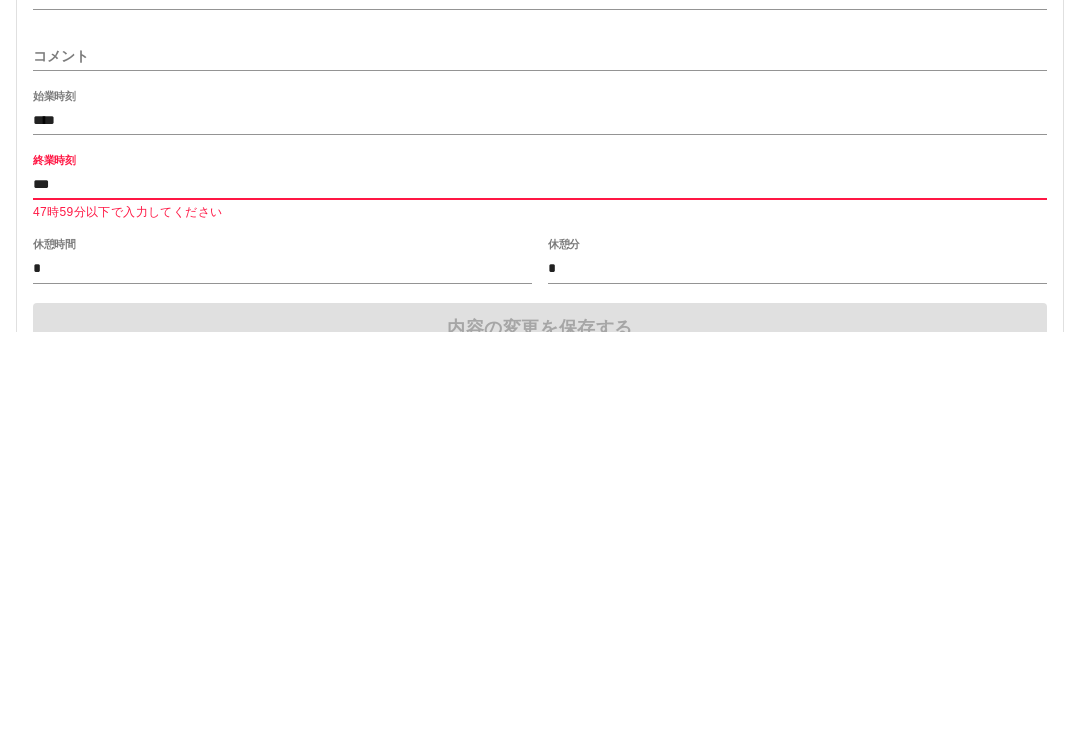 type on "****" 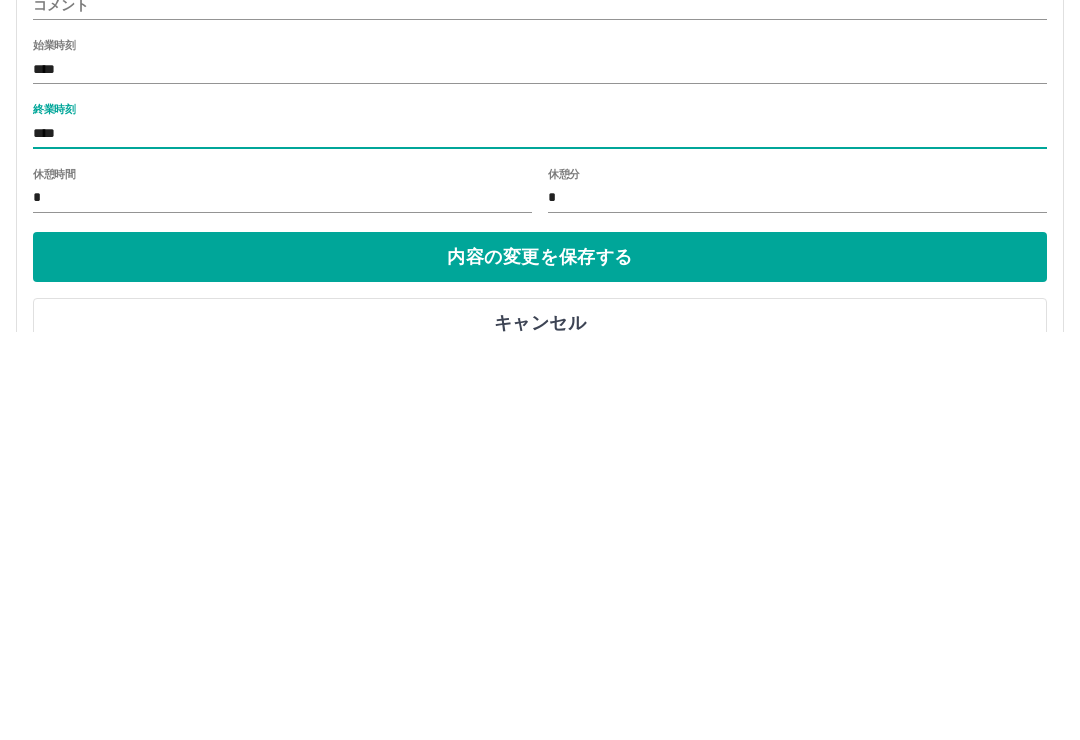 click on "内容の変更を保存する" at bounding box center [540, 665] 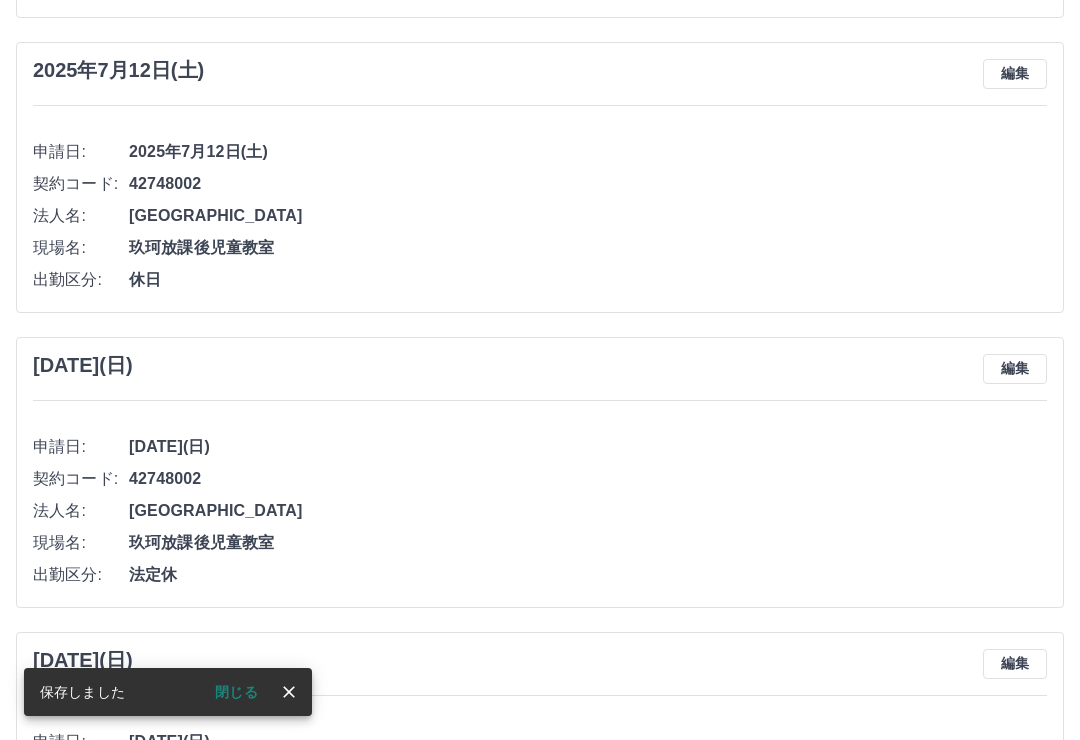 click on "閉じる" at bounding box center [236, 692] 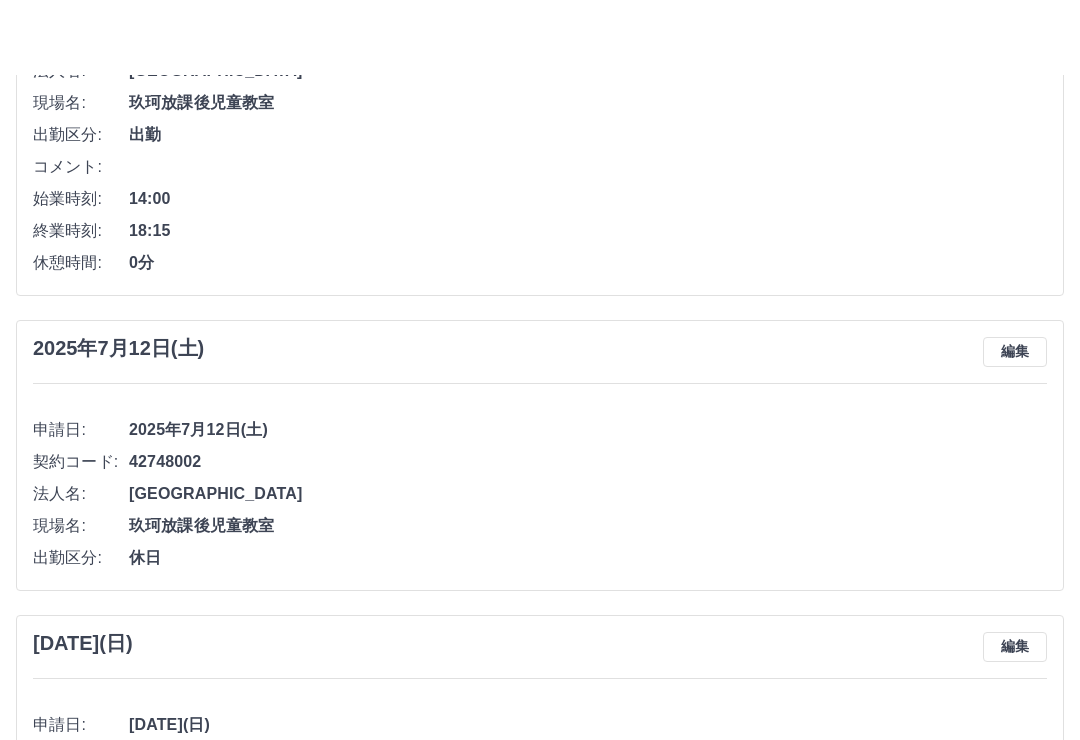 scroll, scrollTop: 0, scrollLeft: 0, axis: both 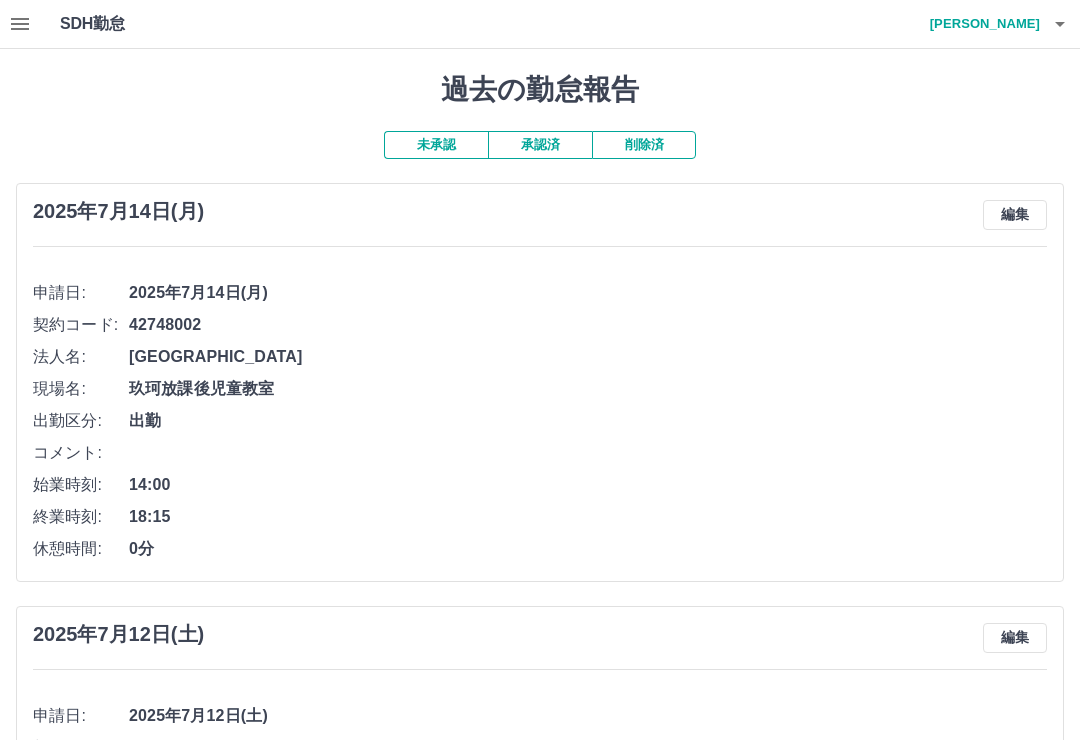 click 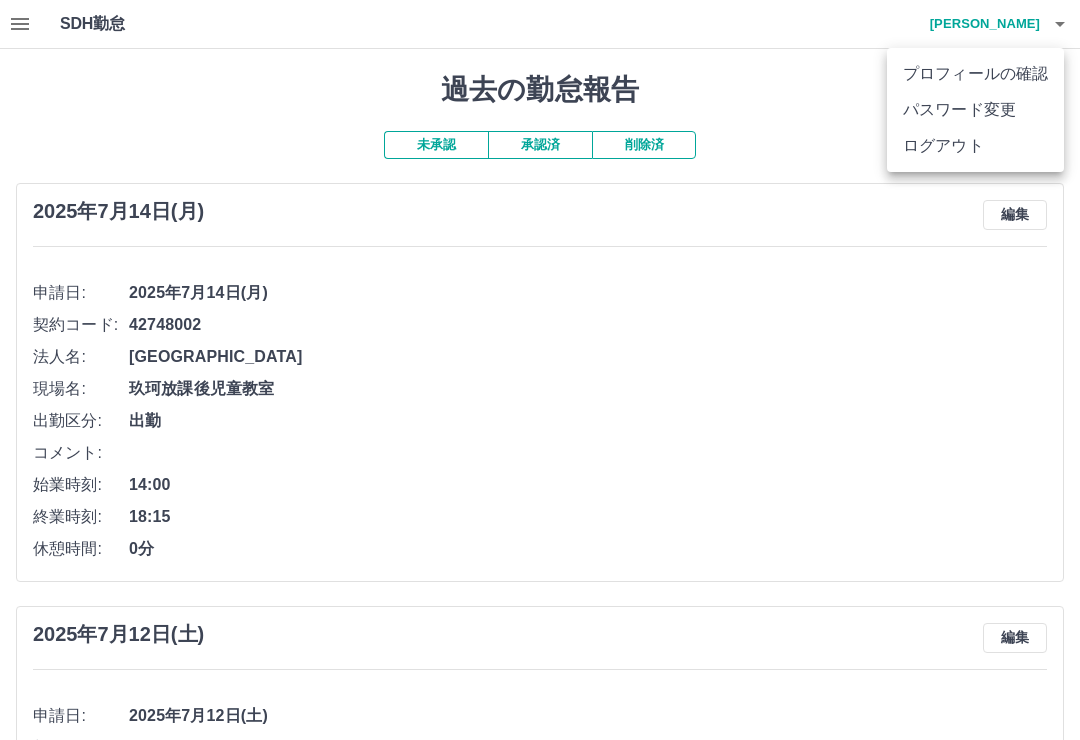 click on "ログアウト" at bounding box center [975, 146] 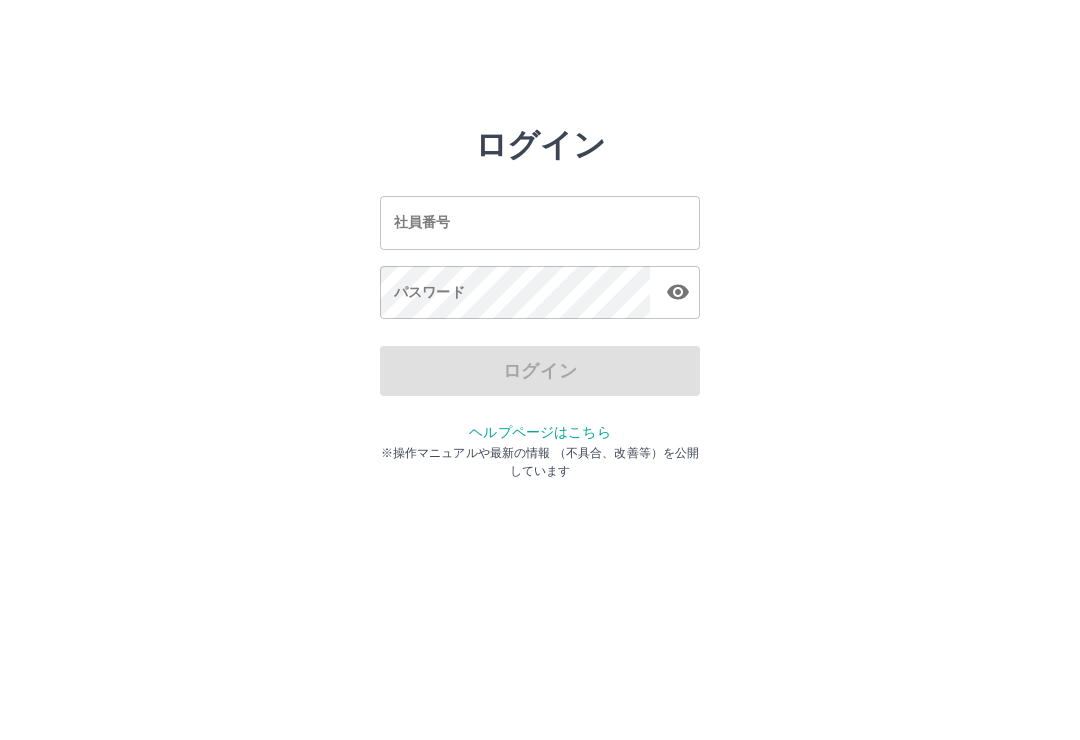scroll, scrollTop: 0, scrollLeft: 0, axis: both 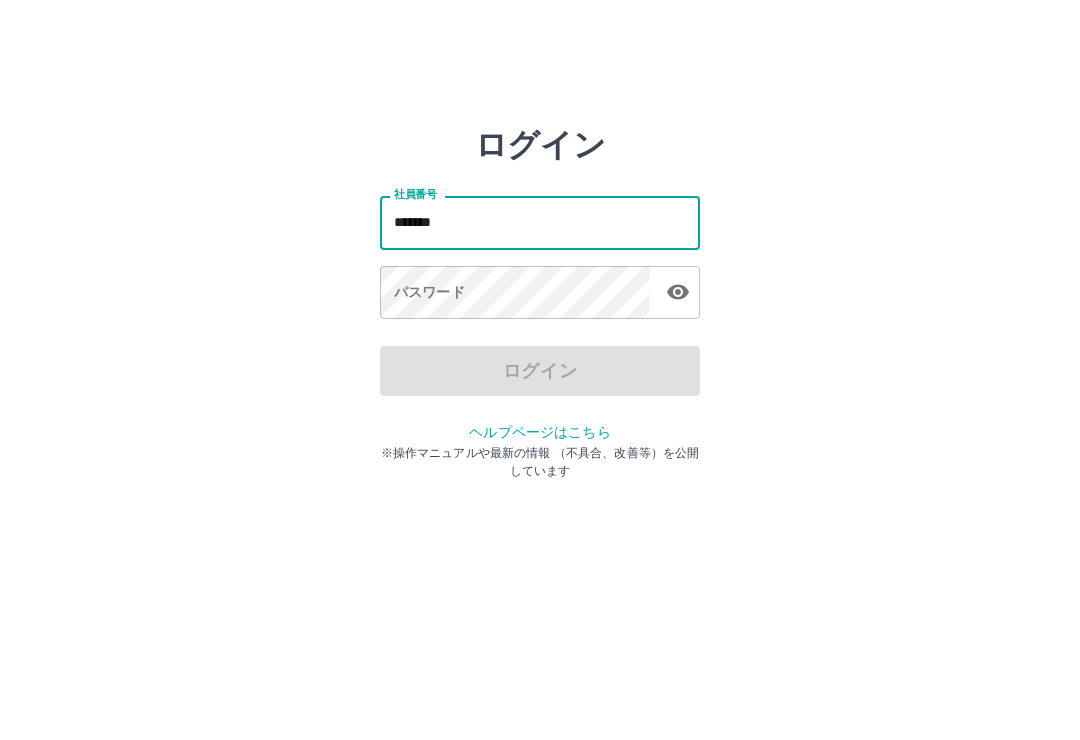 type on "*******" 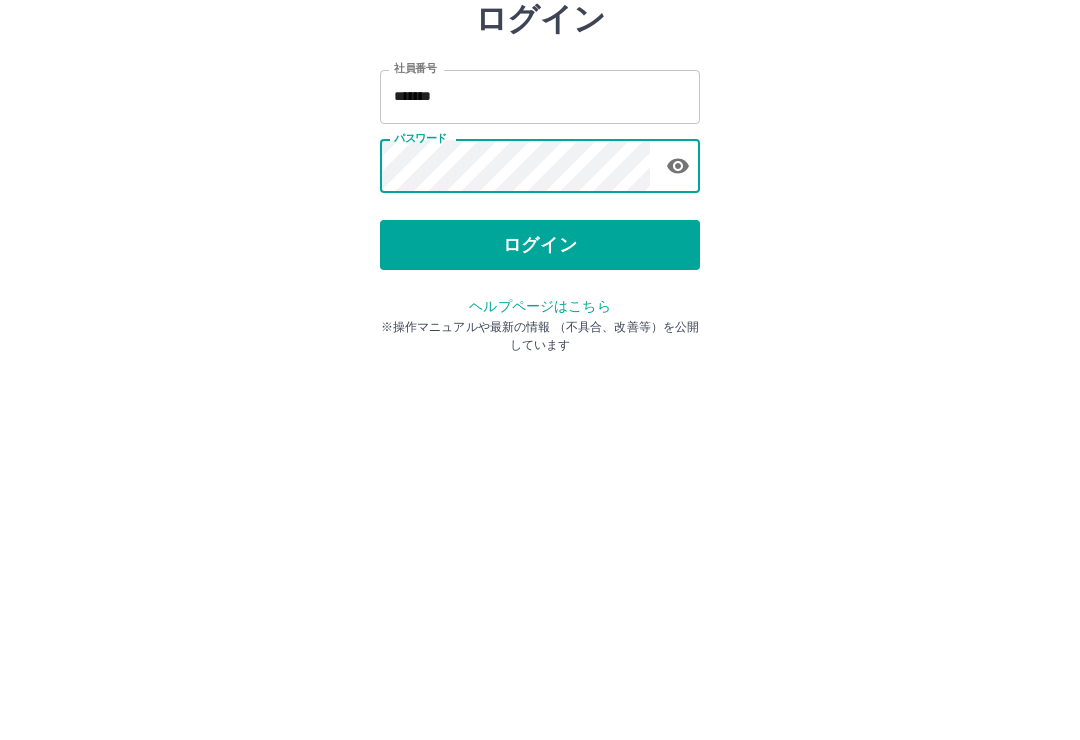 click on "ログイン" at bounding box center (540, 371) 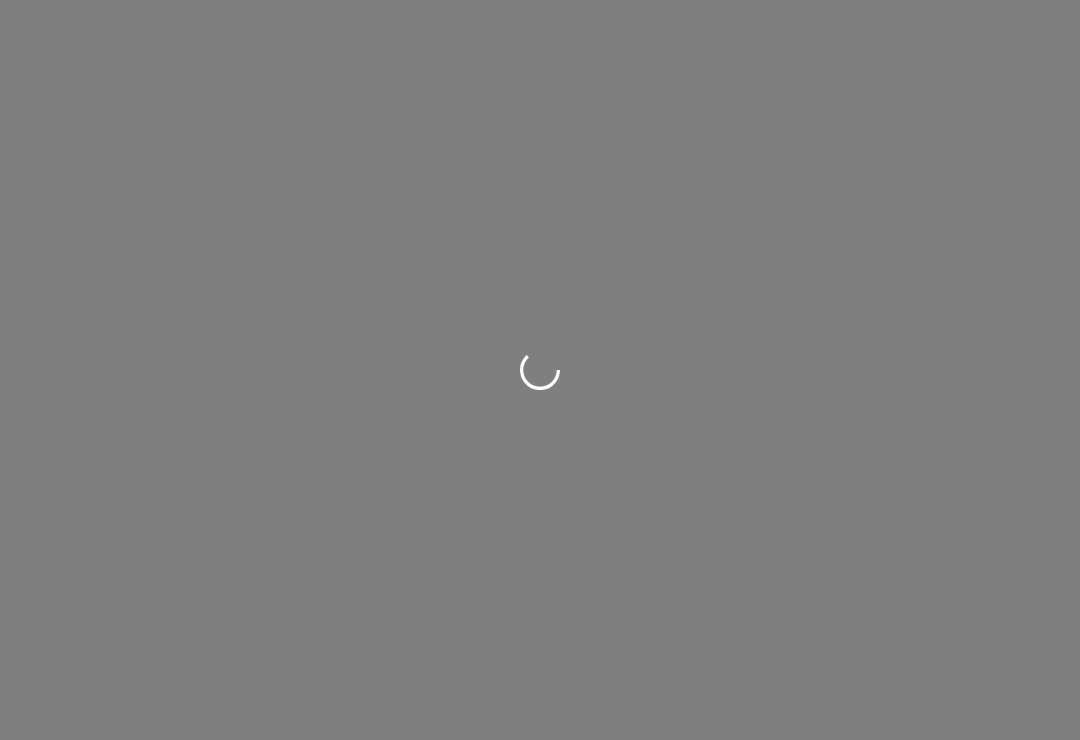 scroll, scrollTop: 0, scrollLeft: 0, axis: both 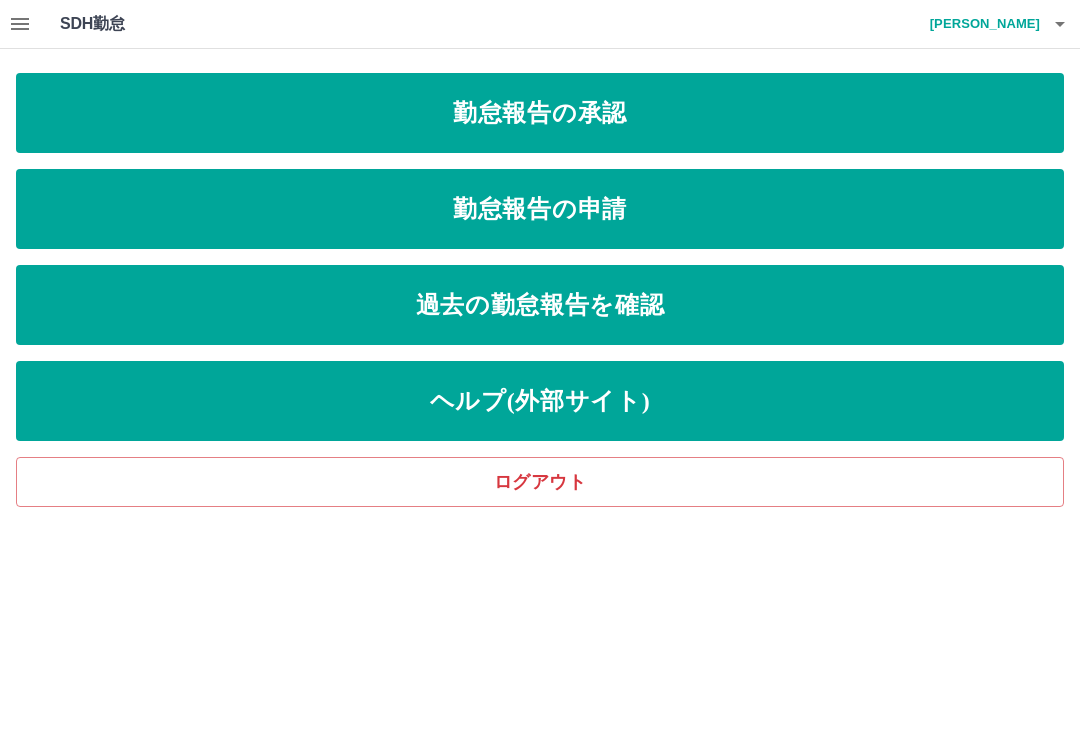 click on "勤怠報告の申請" at bounding box center [540, 209] 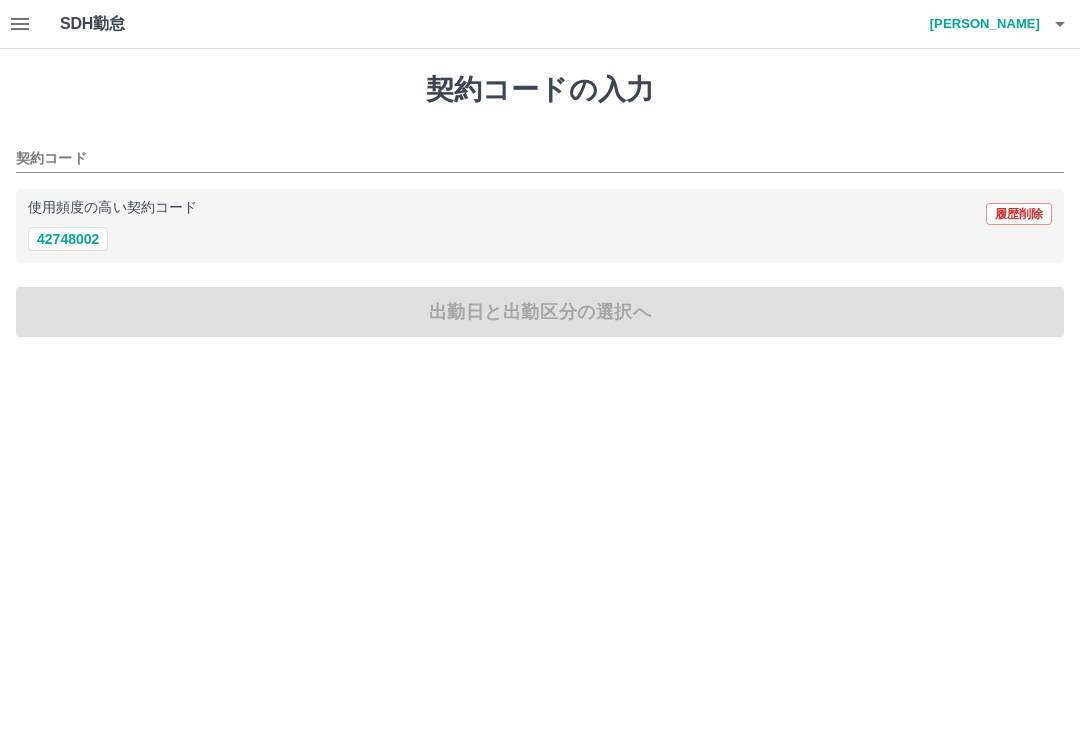 click on "42748002" at bounding box center [68, 239] 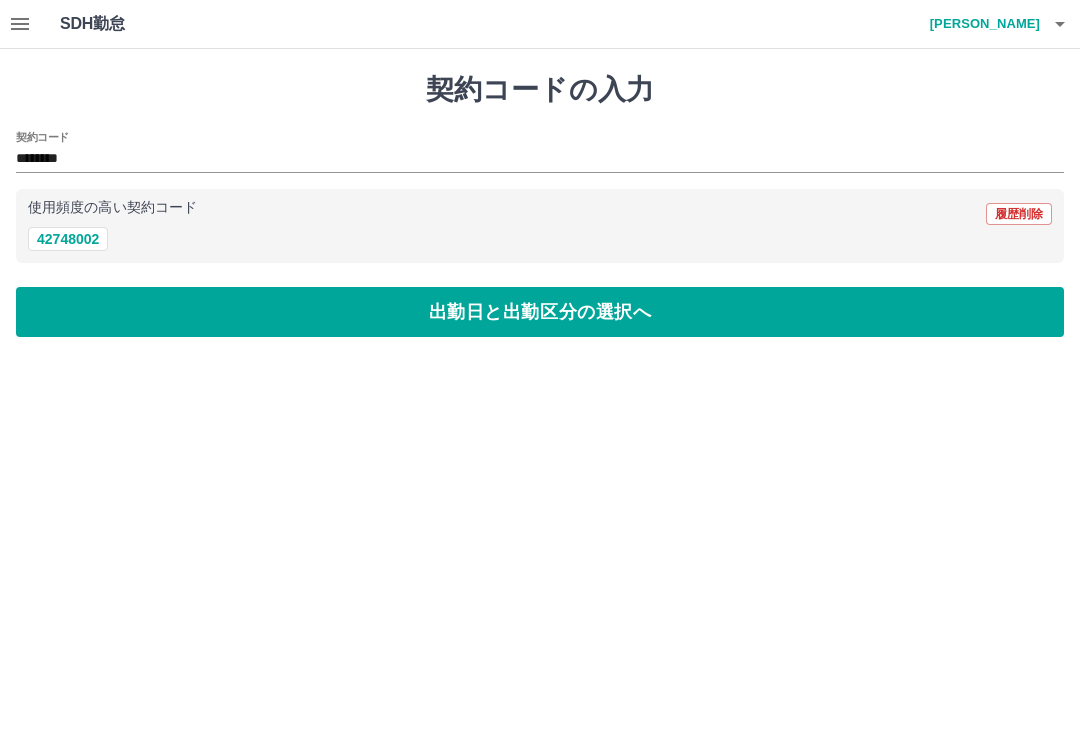 click 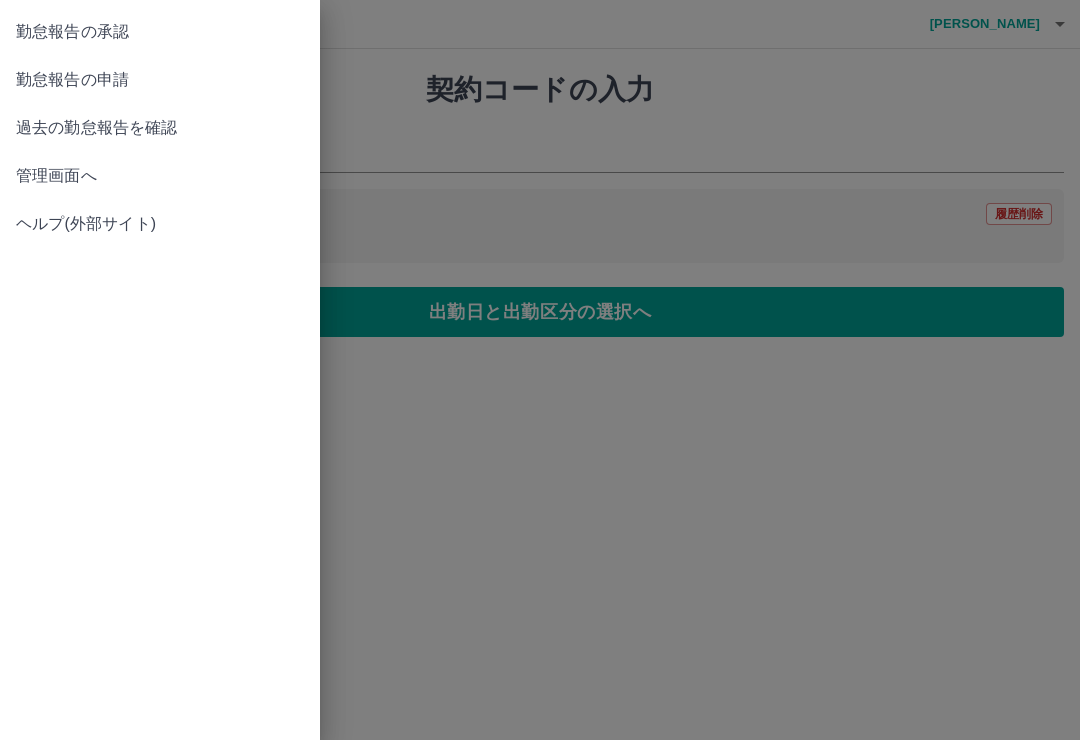 click on "過去の勤怠報告を確認" at bounding box center (160, 128) 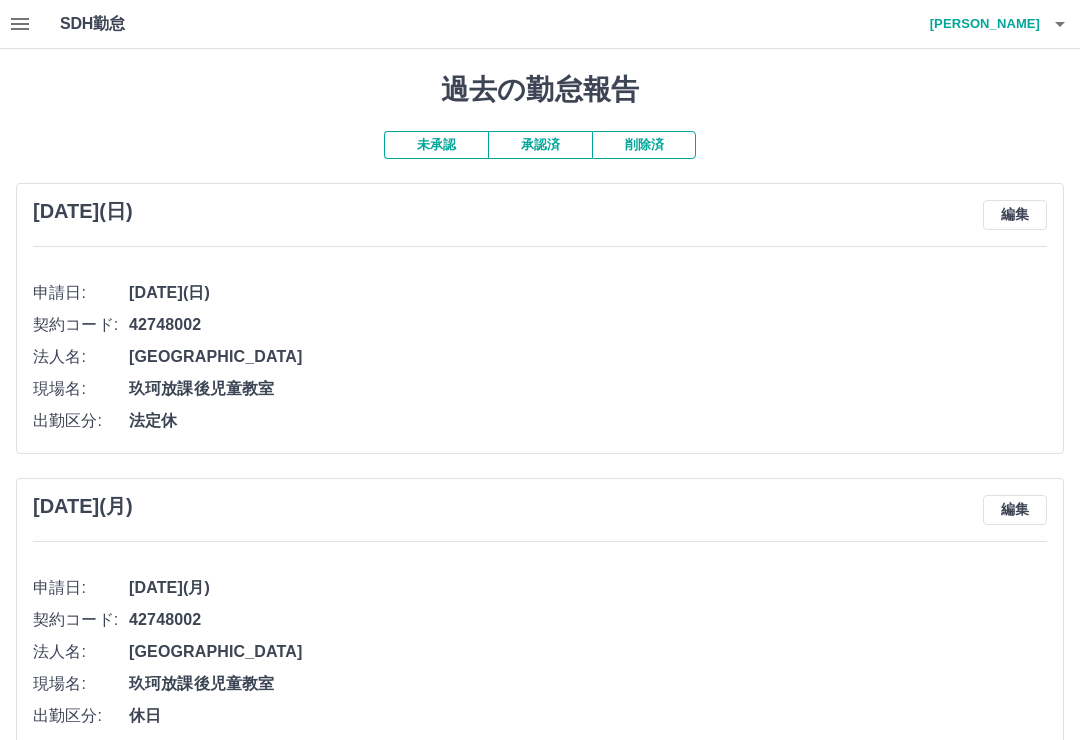 click on "2023年11月26日(日) 編集" at bounding box center (540, 215) 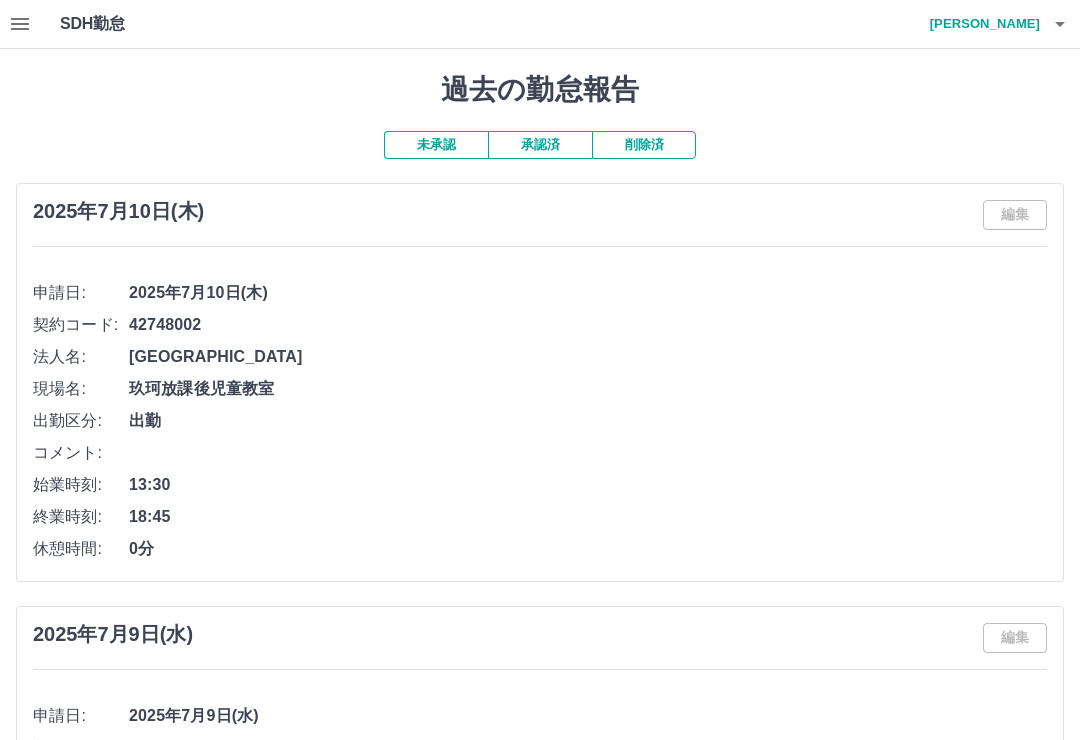 click at bounding box center [20, 24] 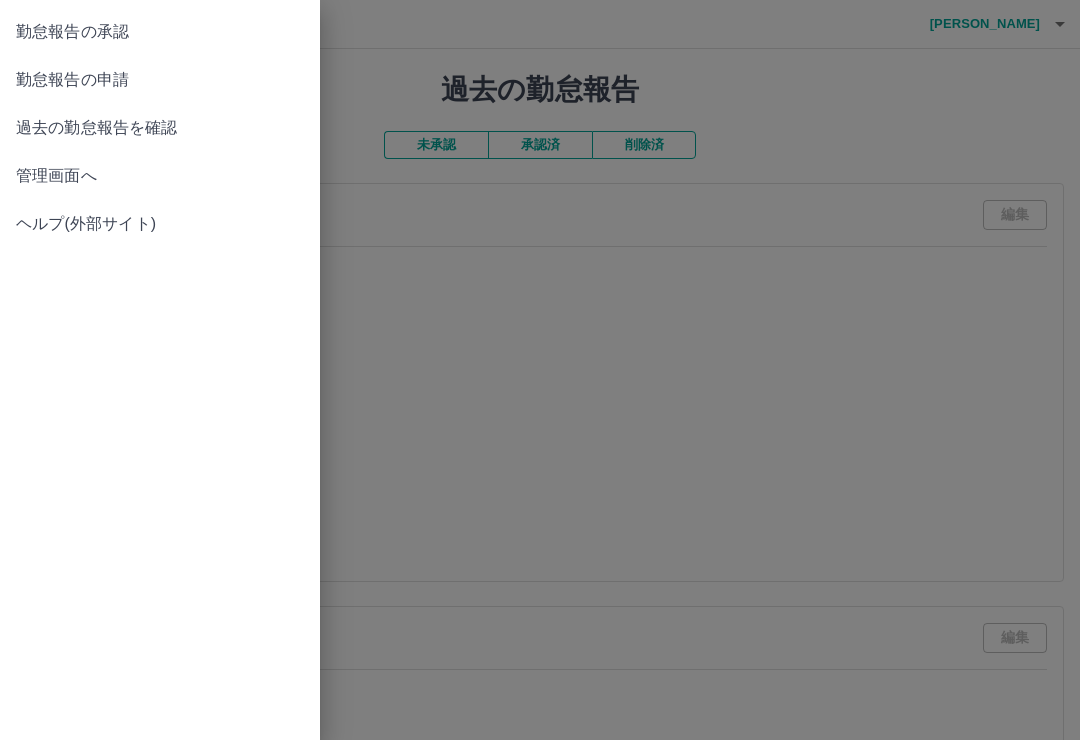 click on "勤怠報告の申請" at bounding box center [160, 80] 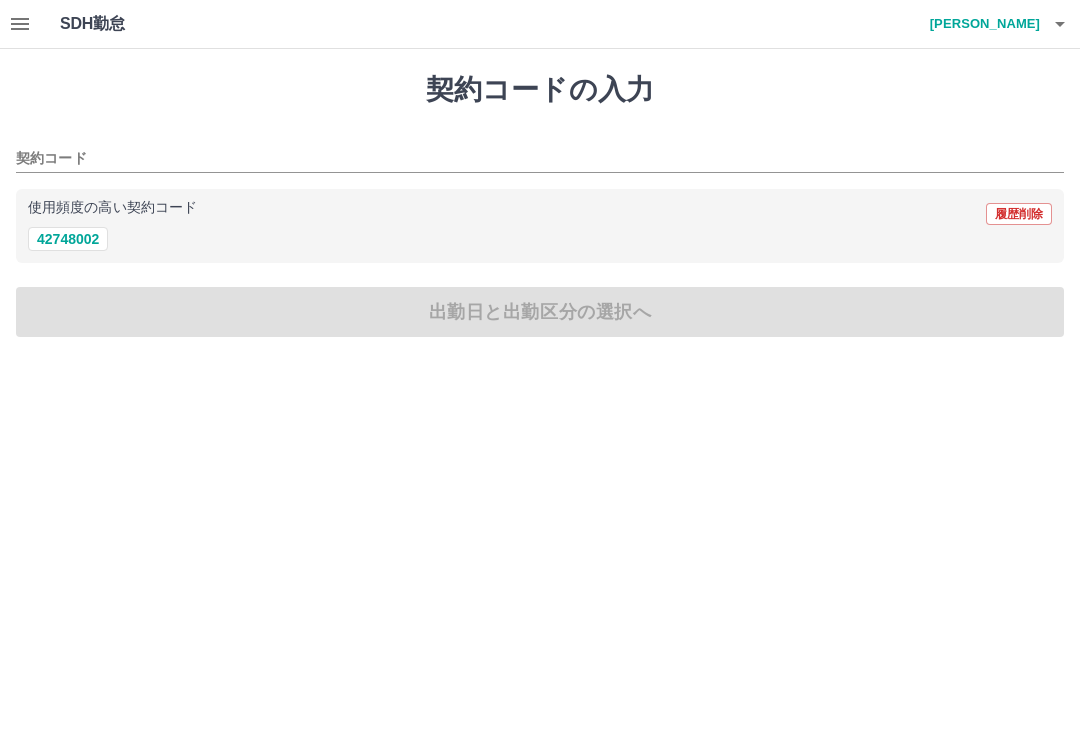 click on "42748002" at bounding box center [68, 239] 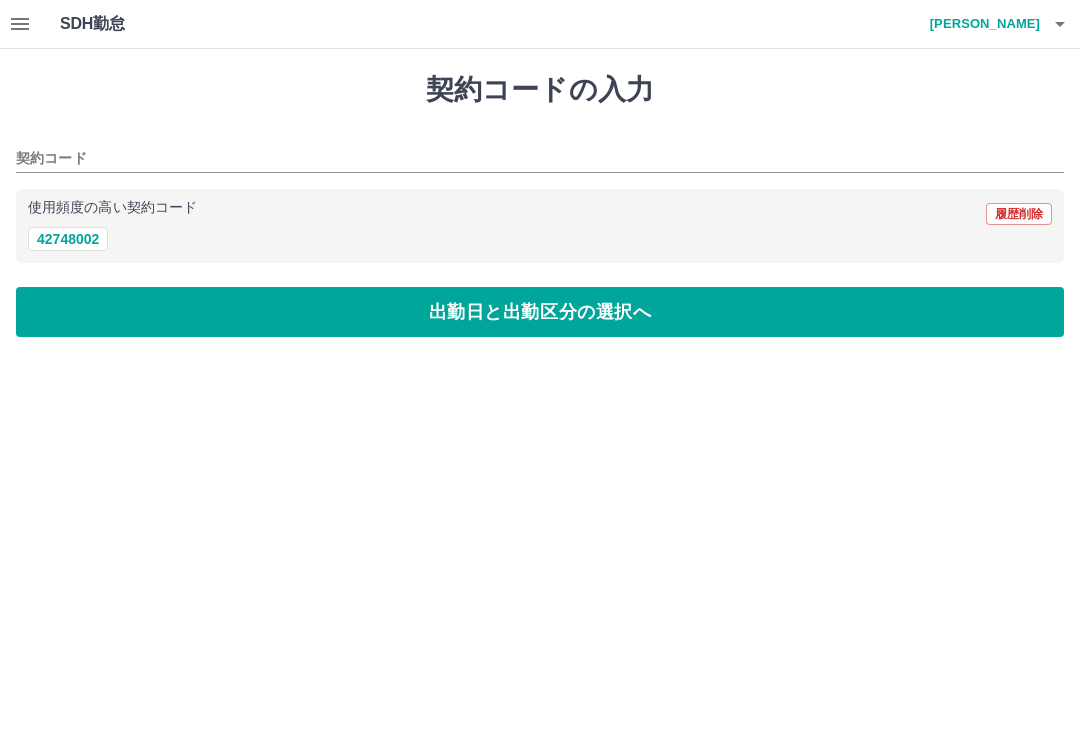 type on "********" 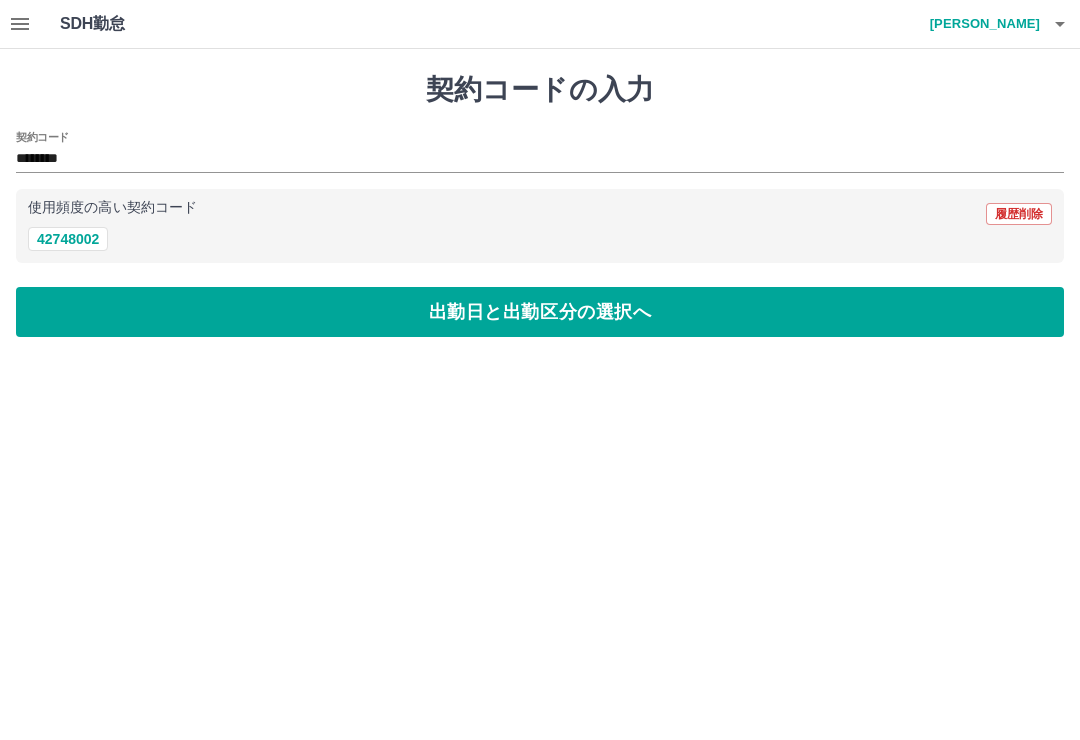 click on "42748002" at bounding box center [68, 239] 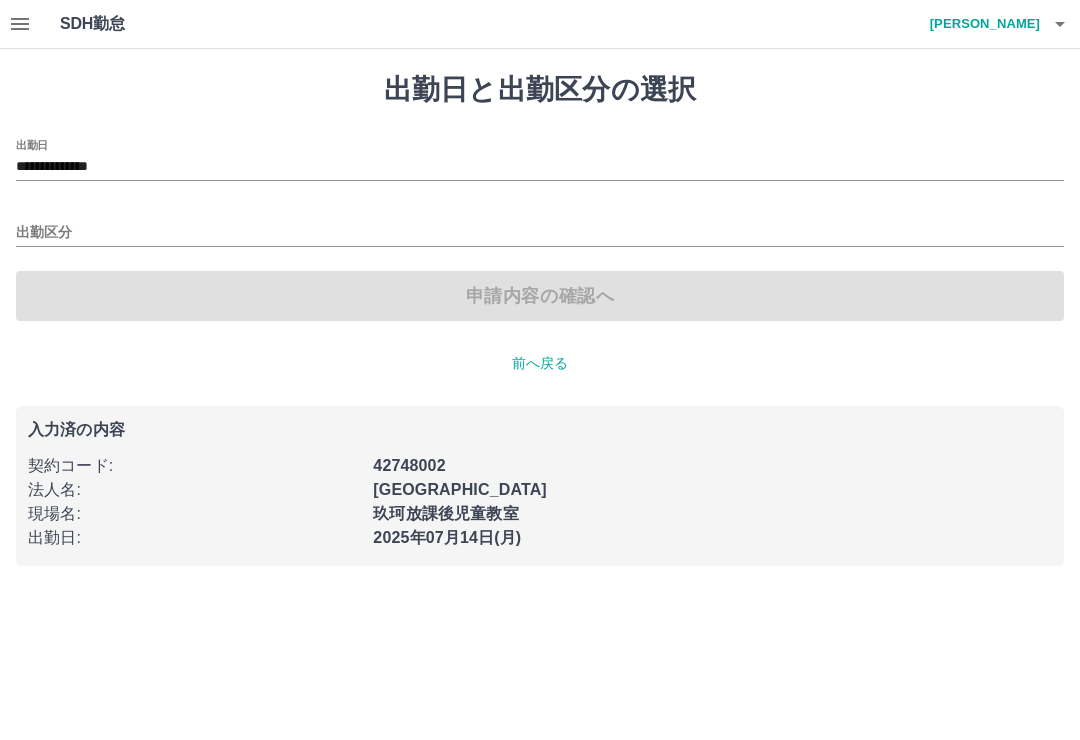 click on "**********" at bounding box center (540, 167) 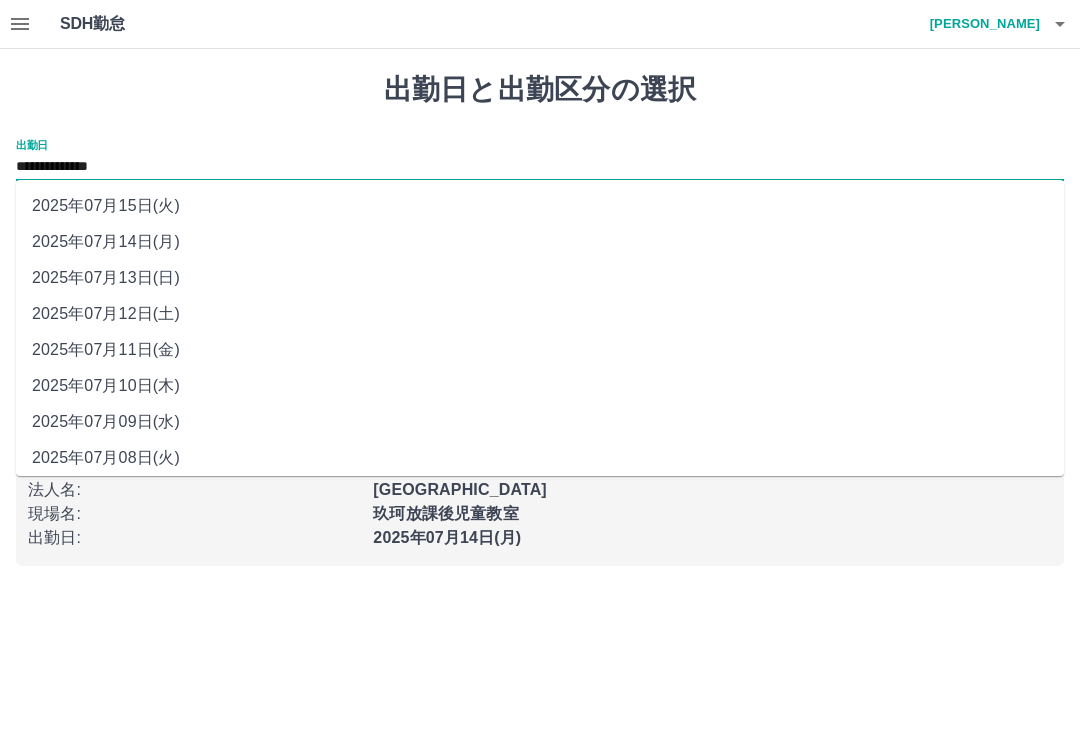 click on "2025年07月11日(金)" at bounding box center [540, 350] 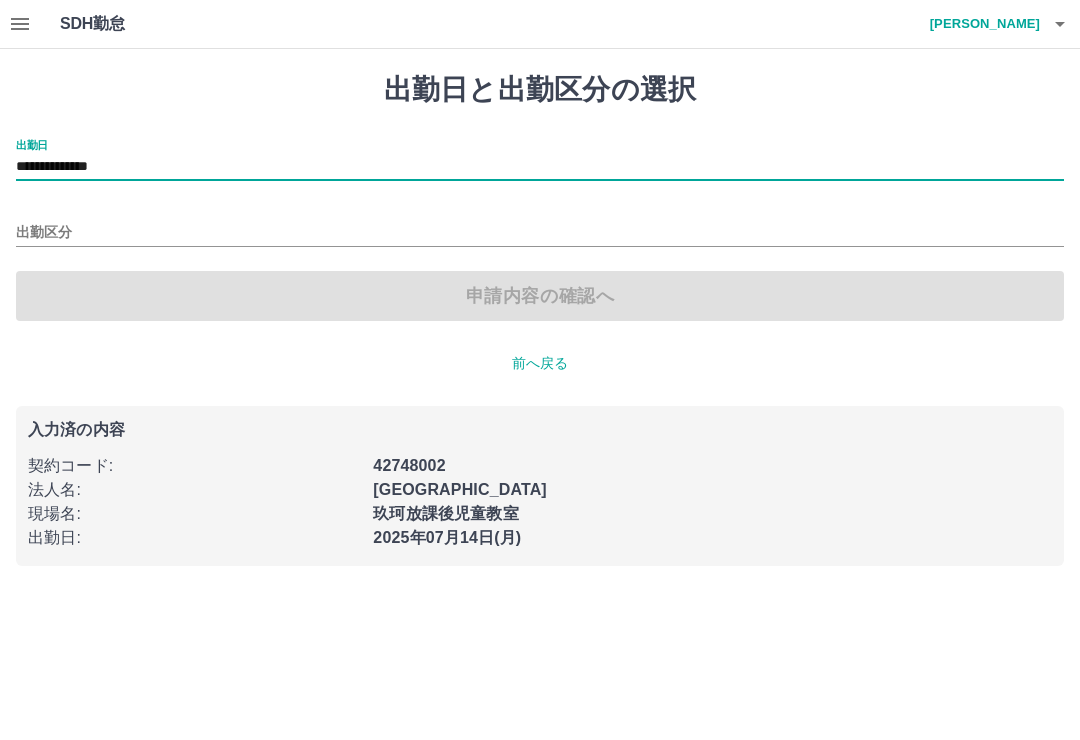 click on "出勤区分" at bounding box center (540, 233) 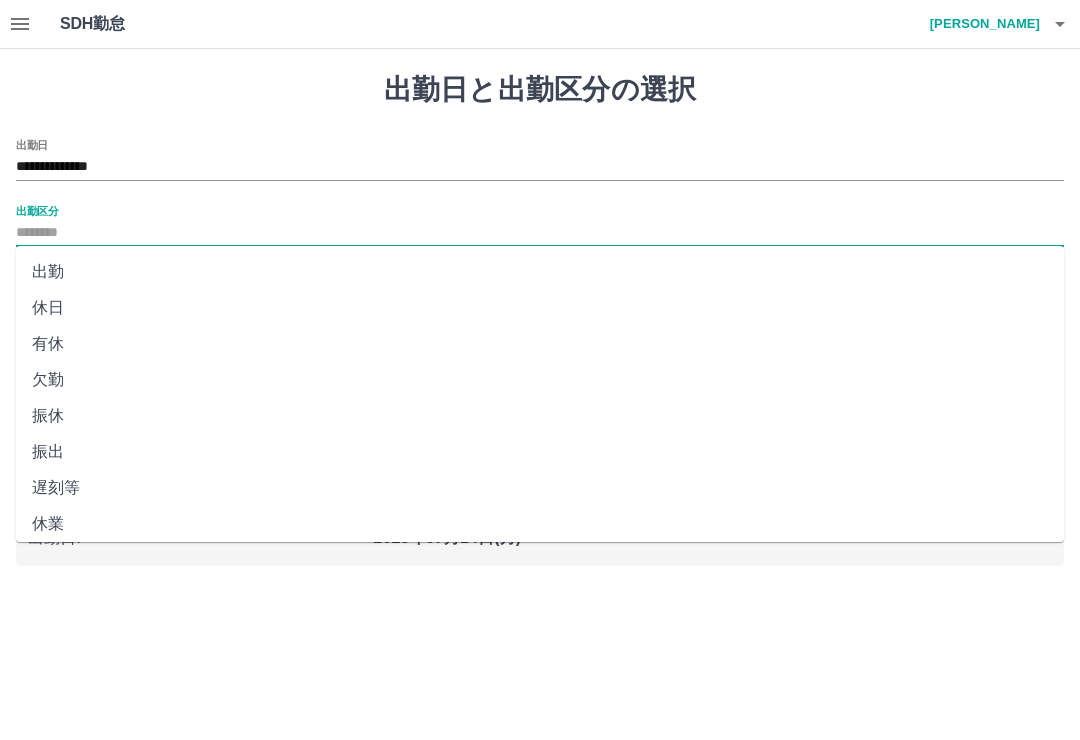 click on "出勤" at bounding box center (540, 272) 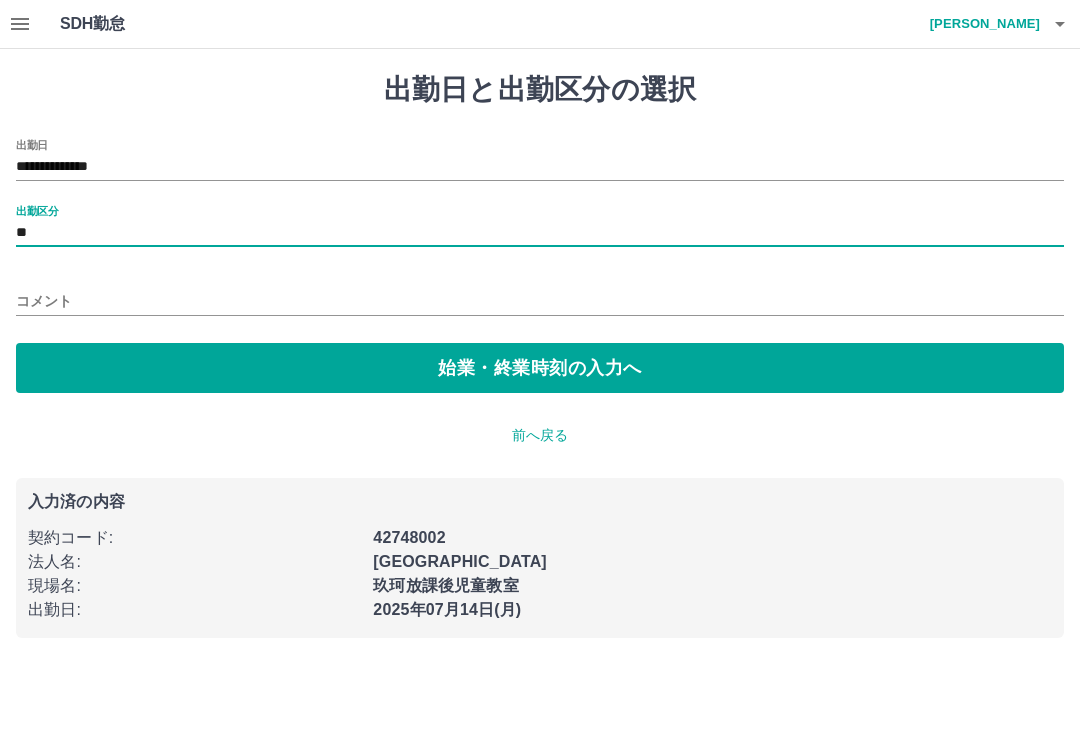 click on "始業・終業時刻の入力へ" at bounding box center [540, 368] 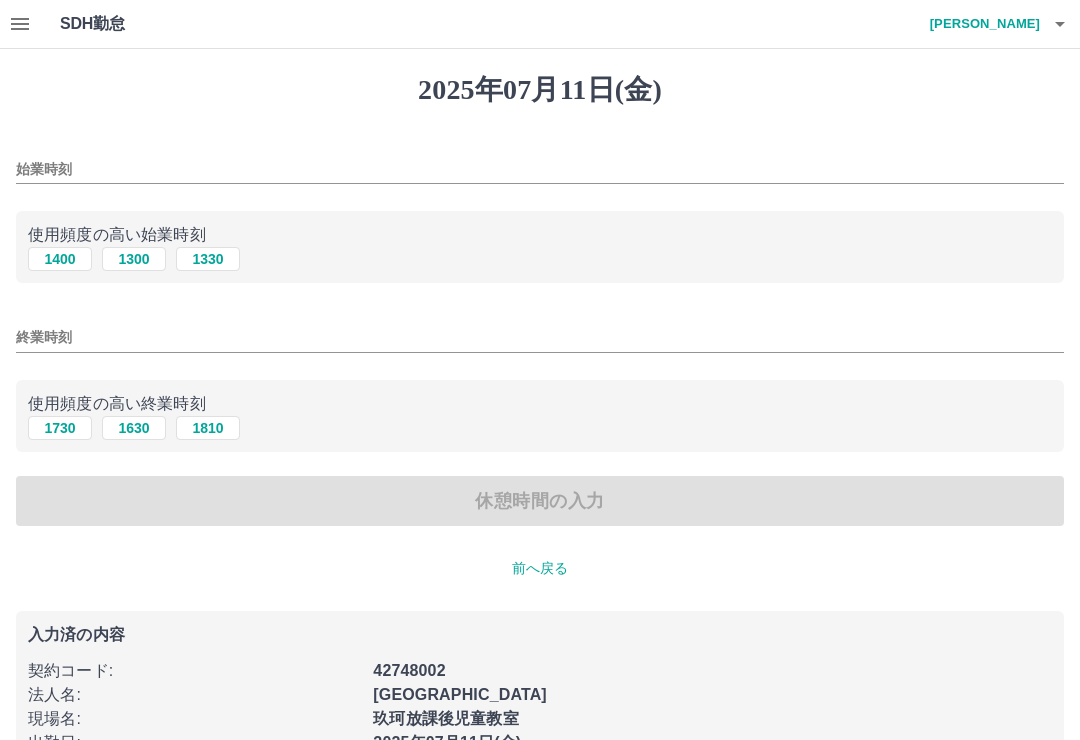 click on "1330" at bounding box center [208, 259] 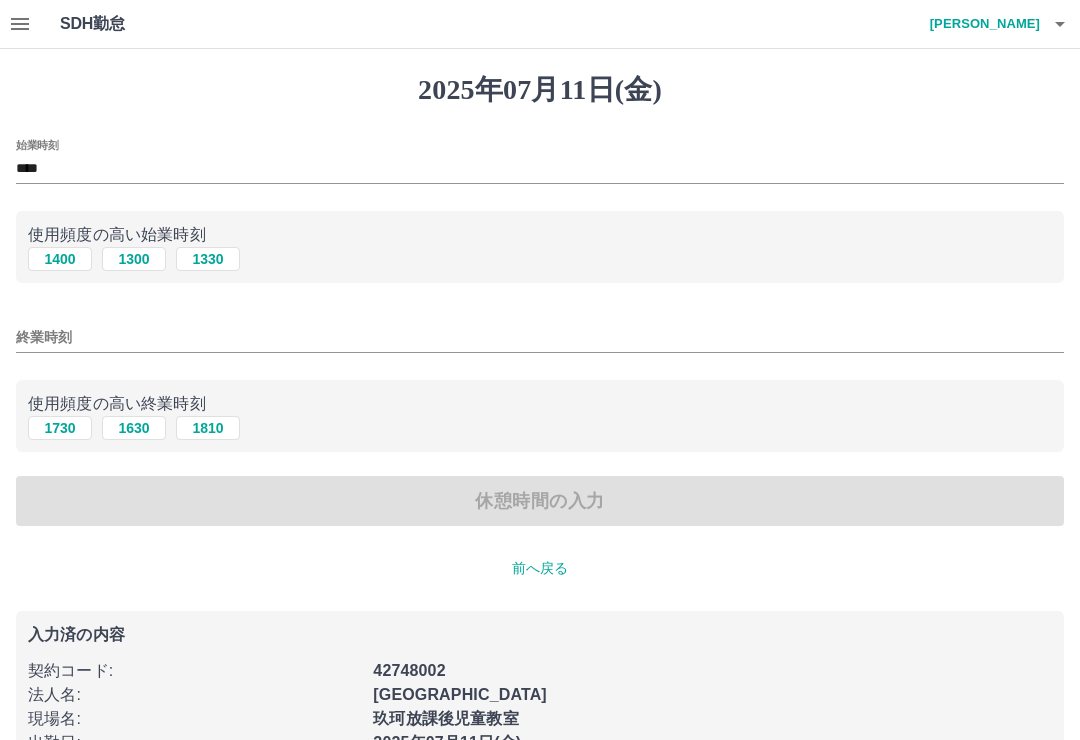 click on "終業時刻" at bounding box center (540, 337) 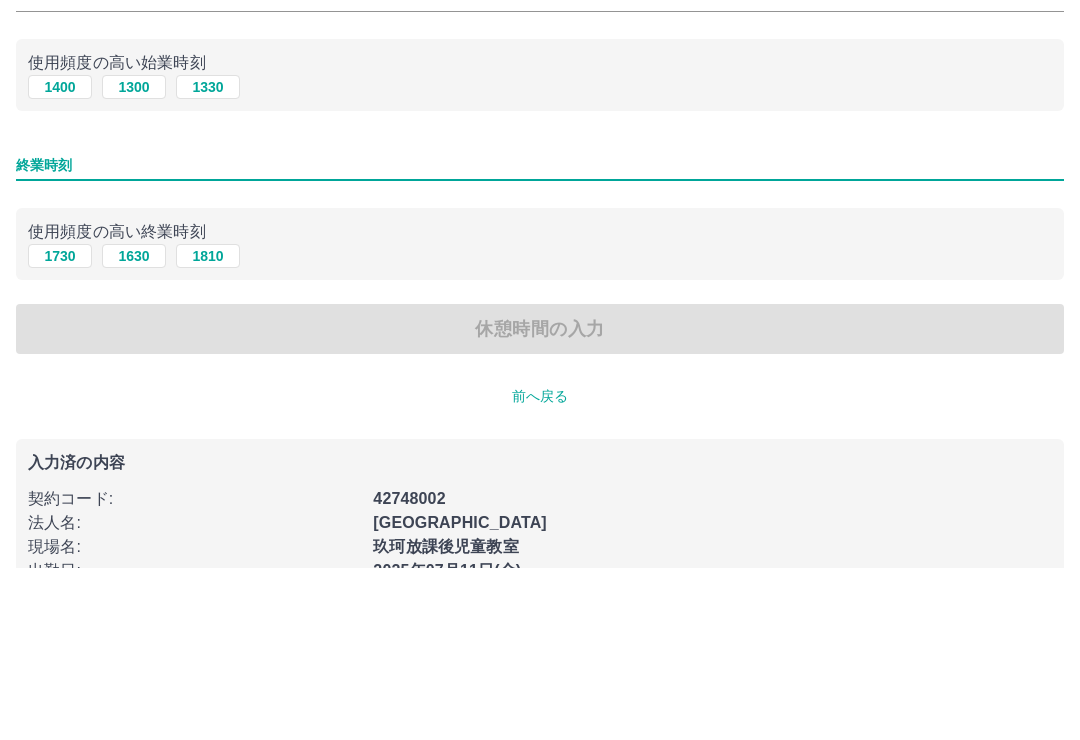 click on "終業時刻" at bounding box center [540, 337] 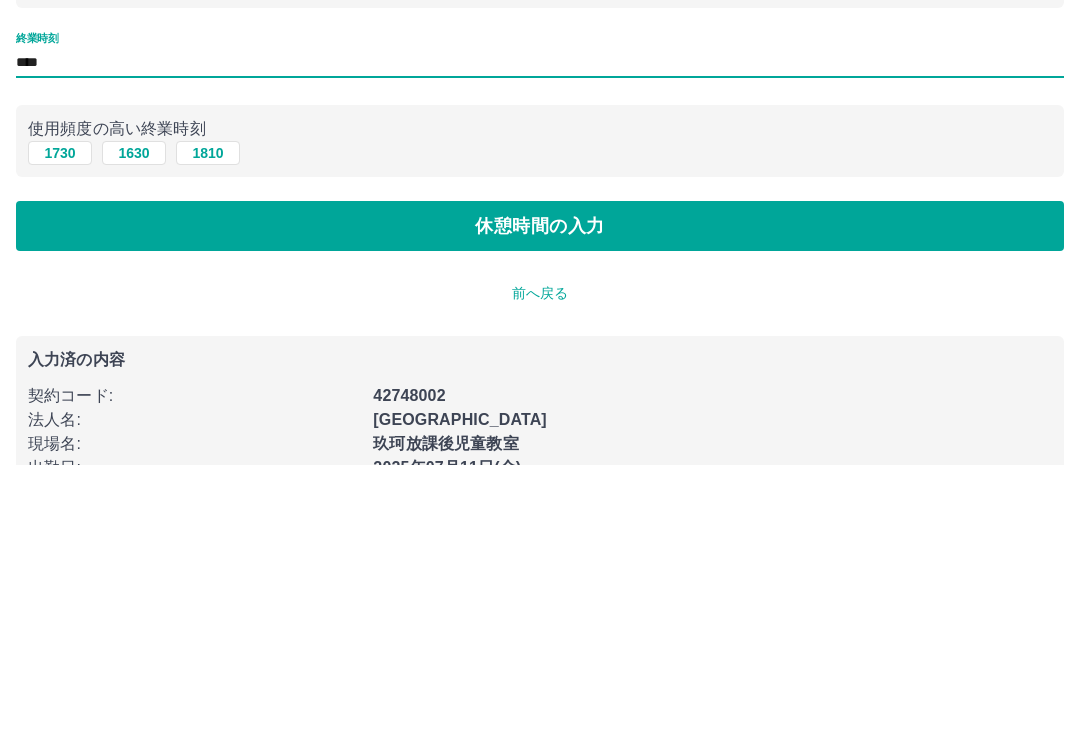 type on "****" 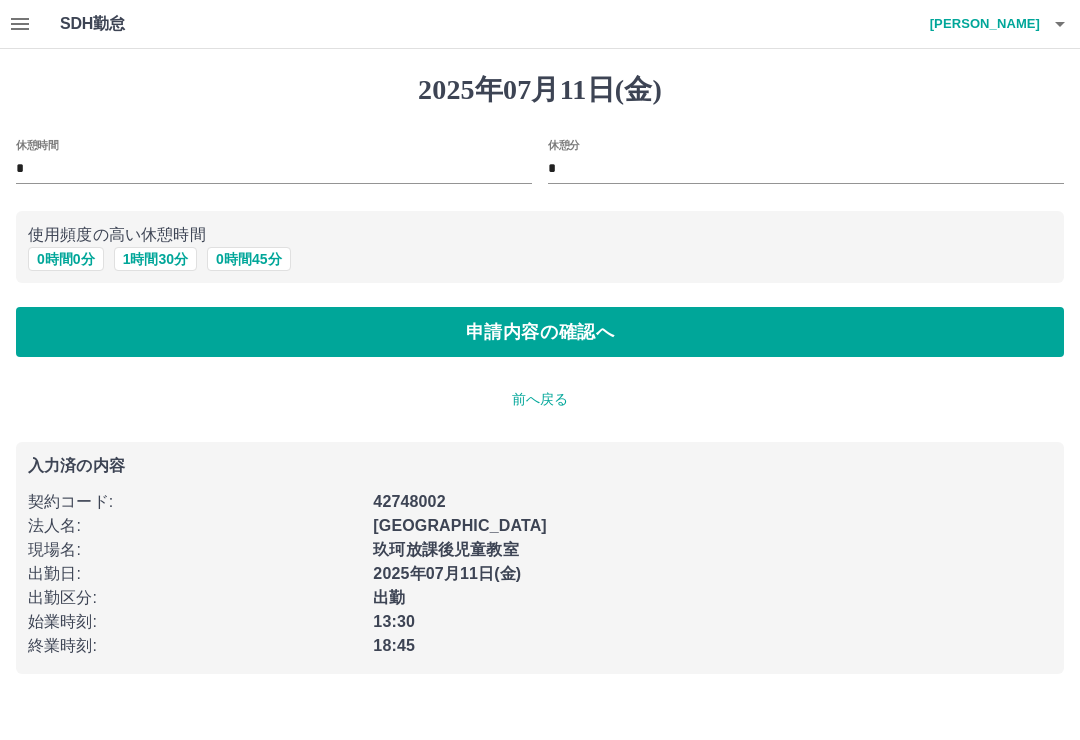 scroll, scrollTop: 0, scrollLeft: 0, axis: both 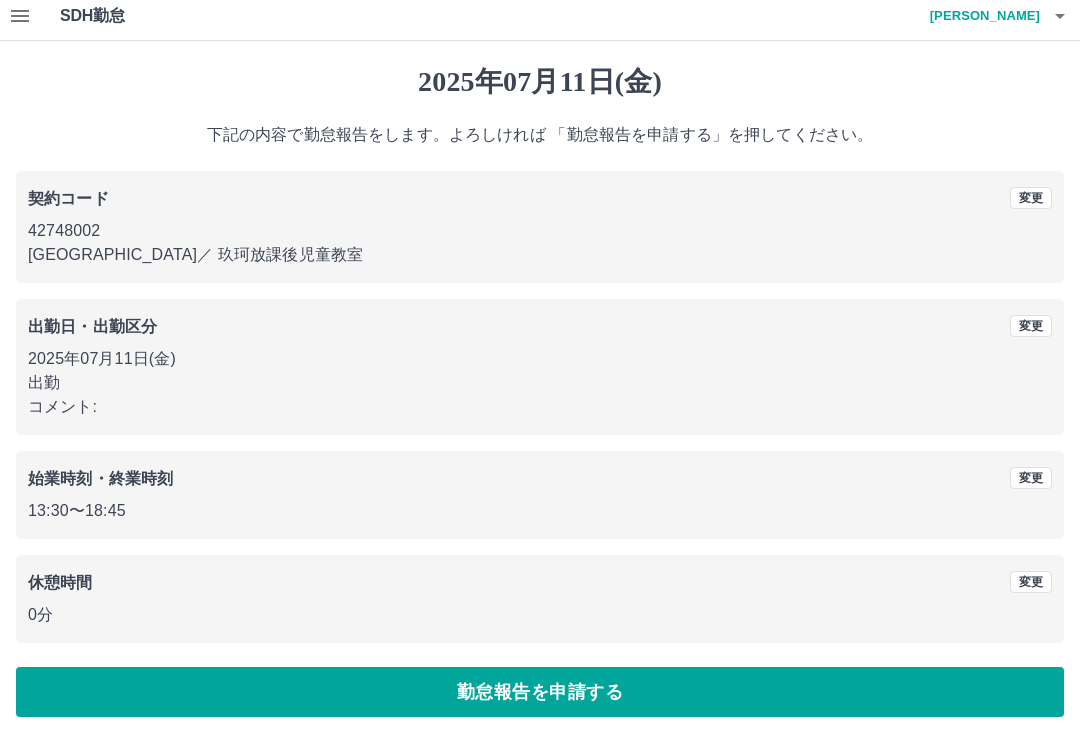 click on "勤怠報告を申請する" at bounding box center [540, 692] 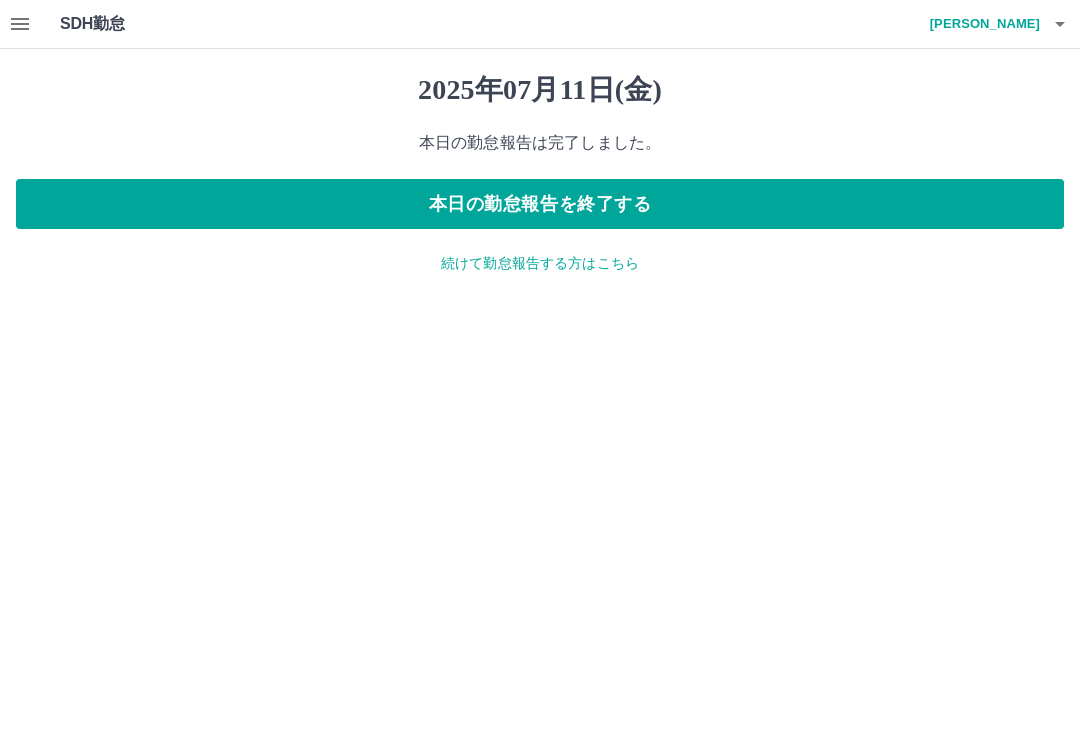 scroll, scrollTop: 0, scrollLeft: 0, axis: both 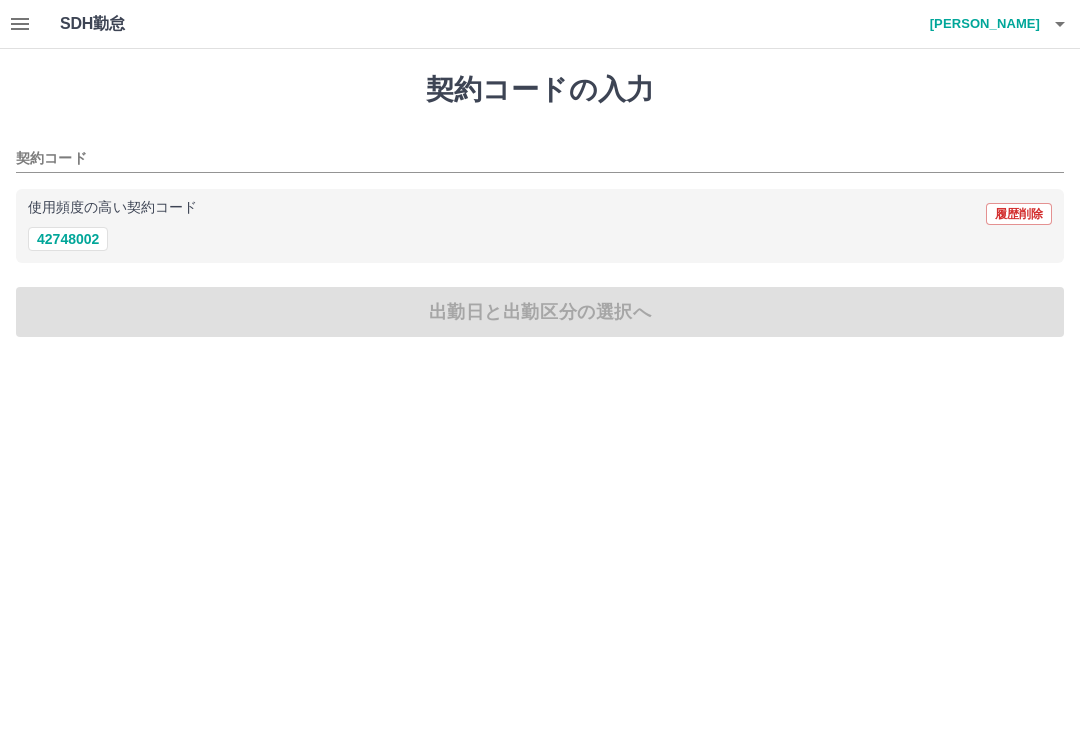 click on "42748002" at bounding box center (68, 239) 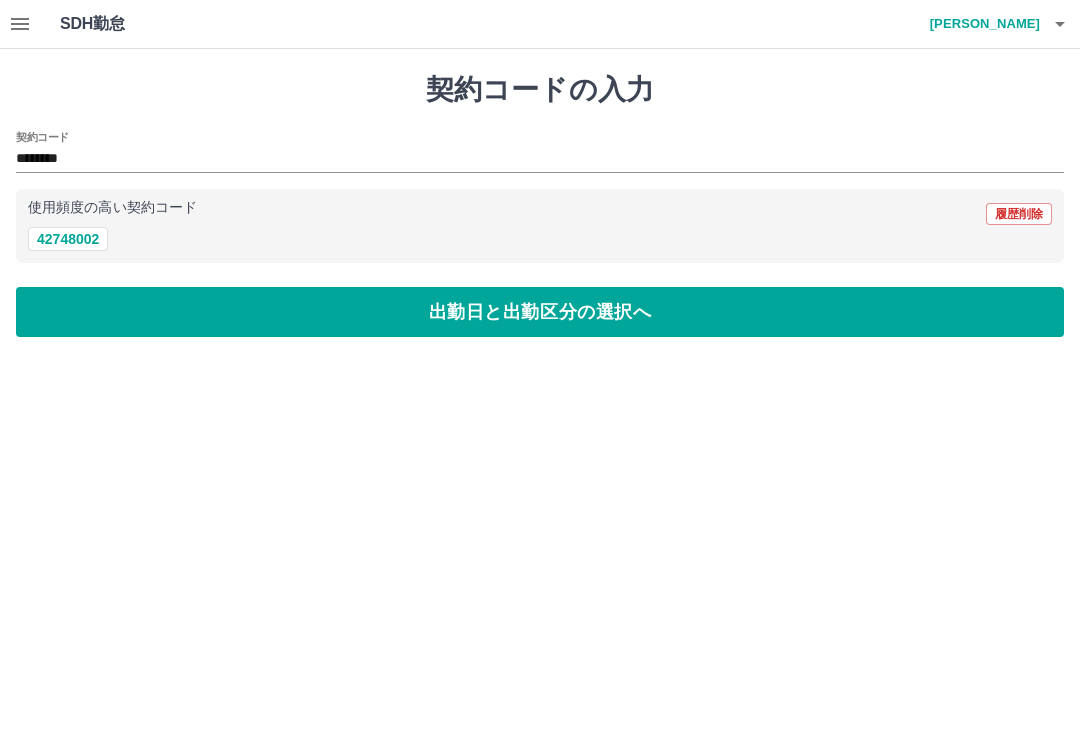 click on "出勤日と出勤区分の選択へ" at bounding box center (540, 312) 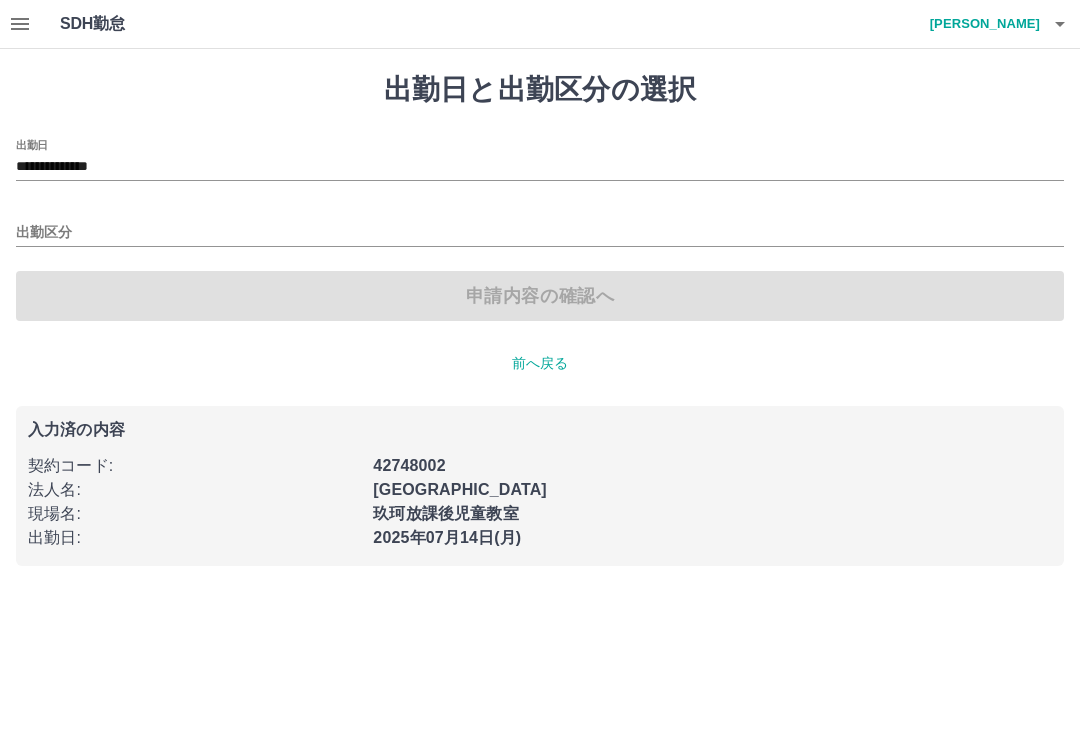 click on "**********" at bounding box center [540, 230] 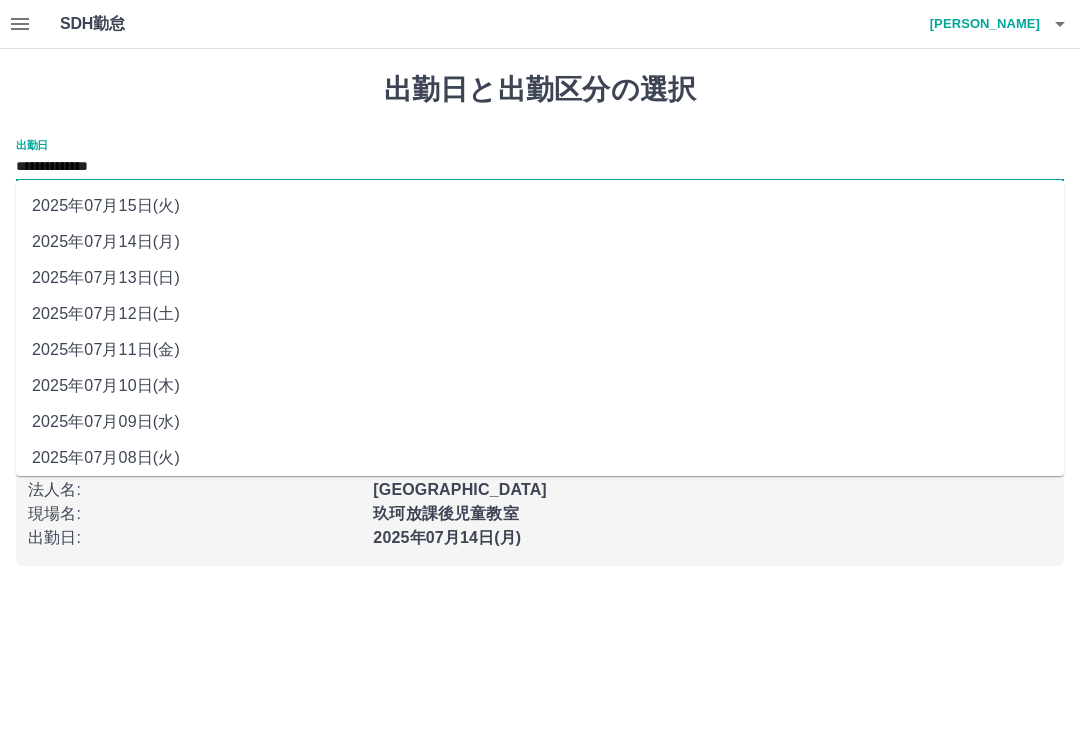 click on "2025年07月12日(土)" at bounding box center (540, 314) 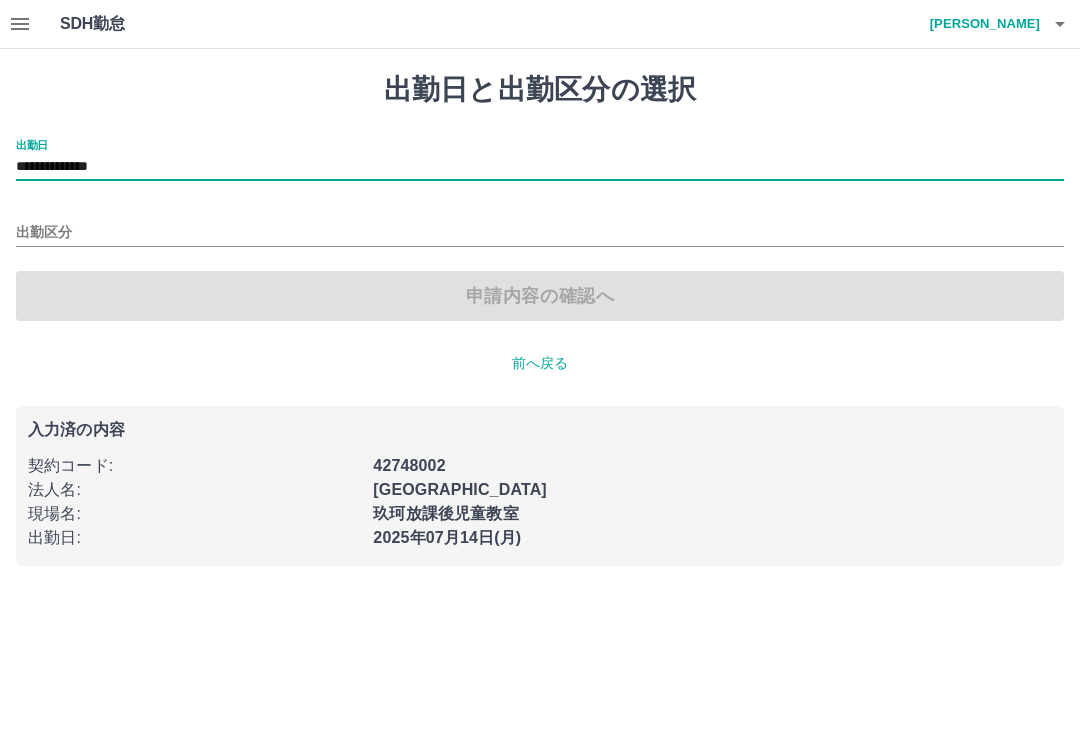 click on "出勤区分" at bounding box center [540, 233] 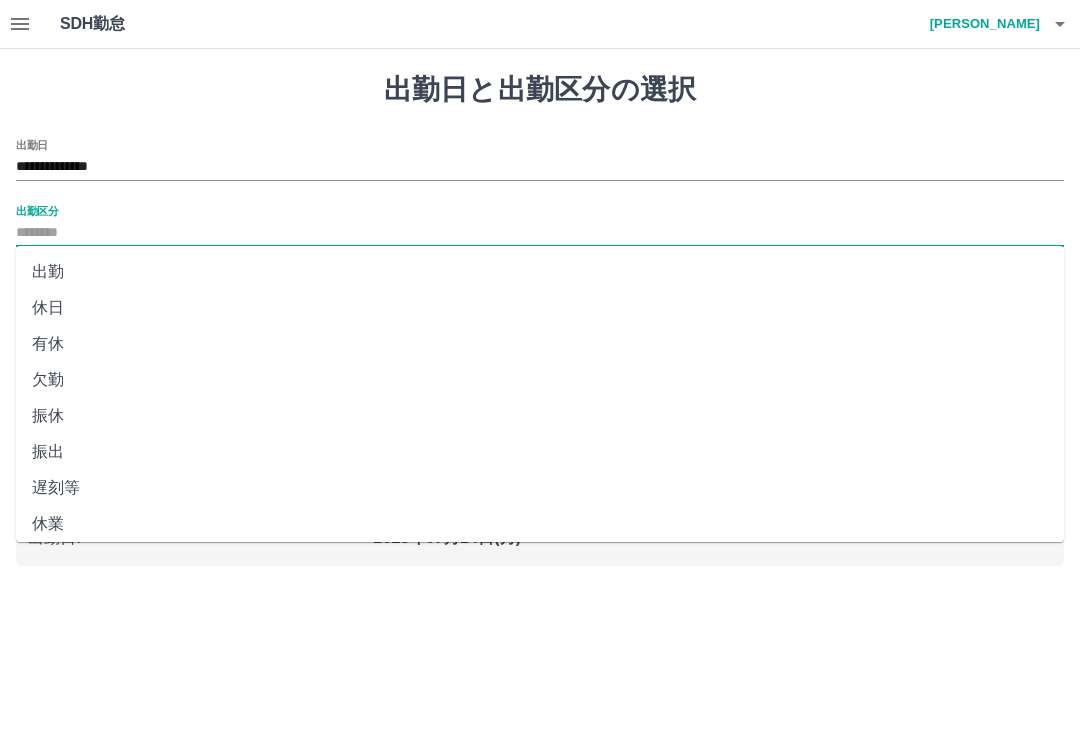 click on "出勤" at bounding box center (540, 272) 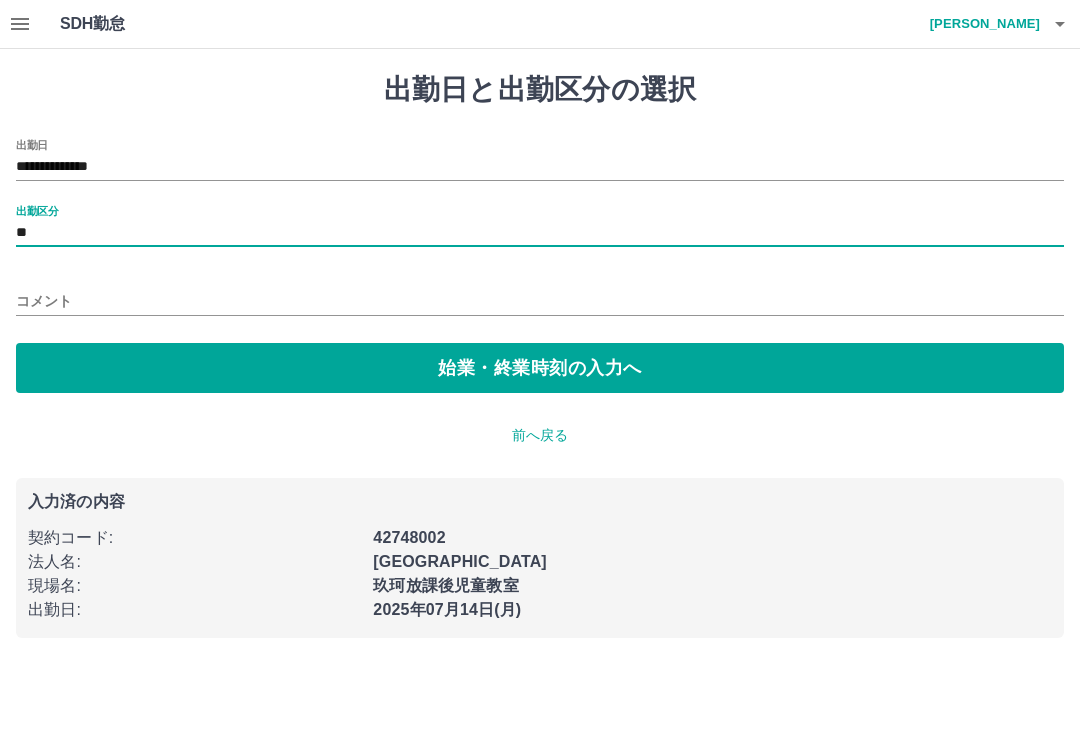 type on "**" 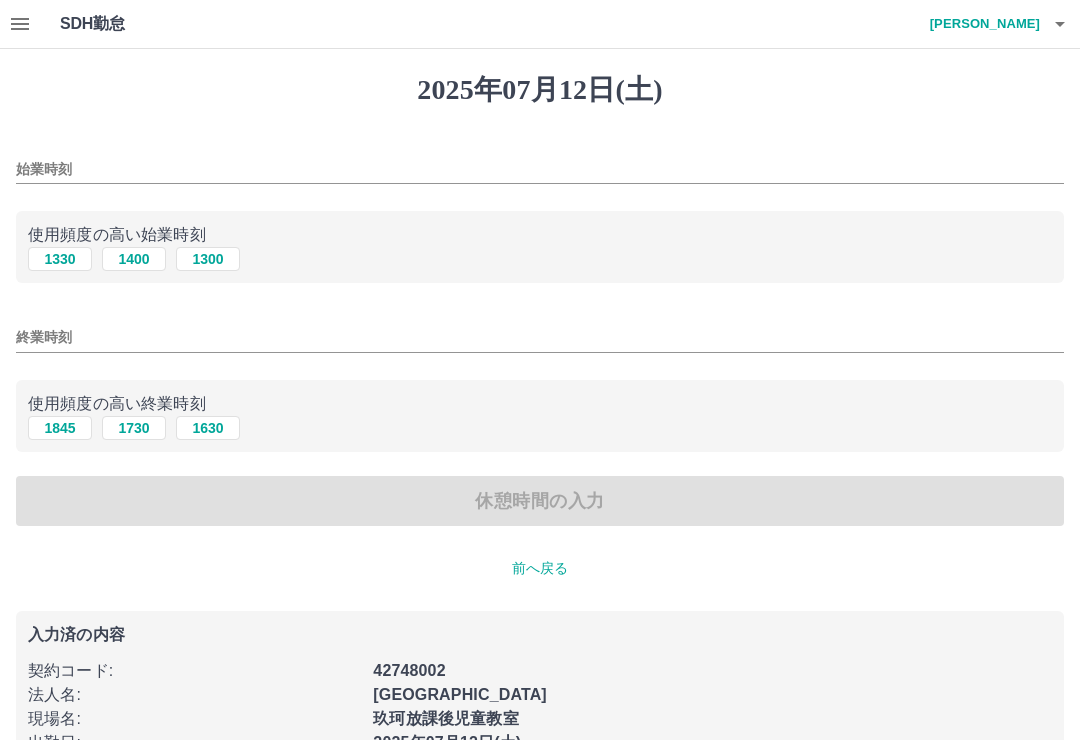 click on "始業時刻" at bounding box center [540, 169] 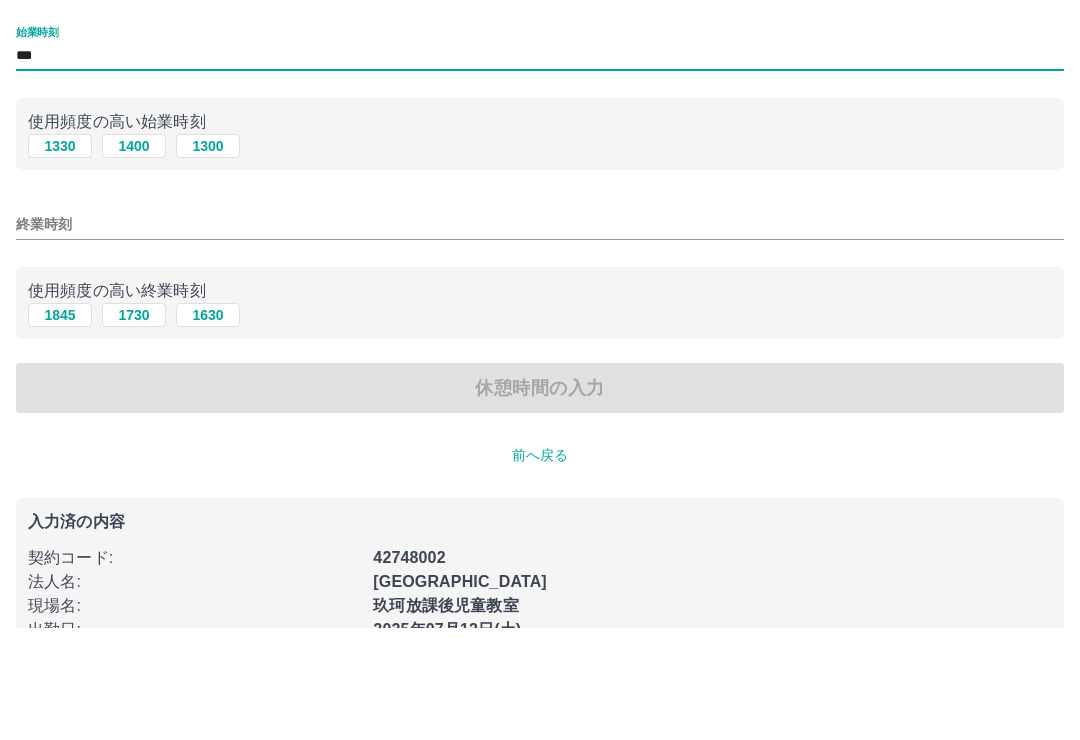 type on "***" 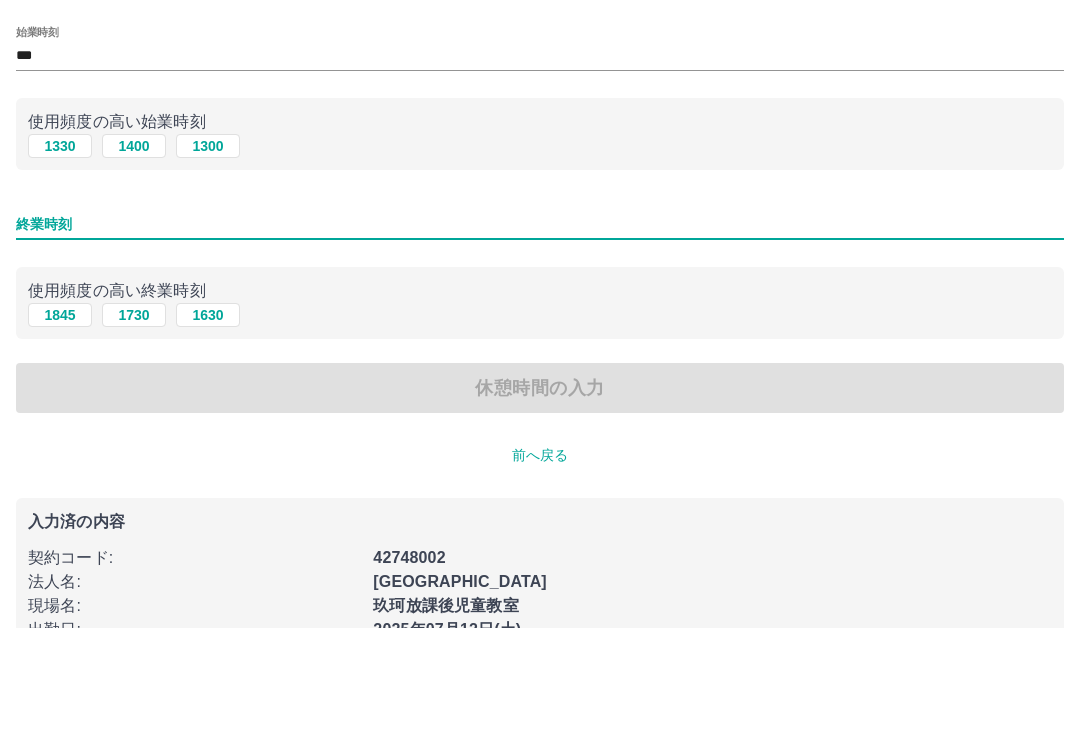 click on "終業時刻" at bounding box center (540, 337) 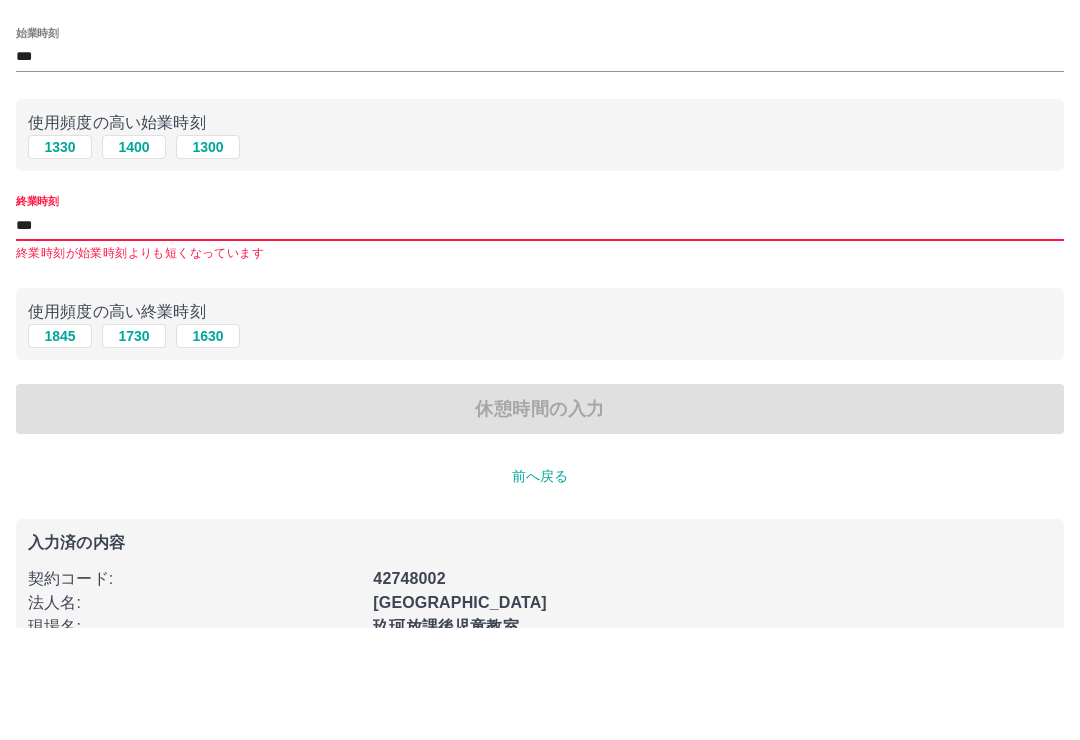 type on "****" 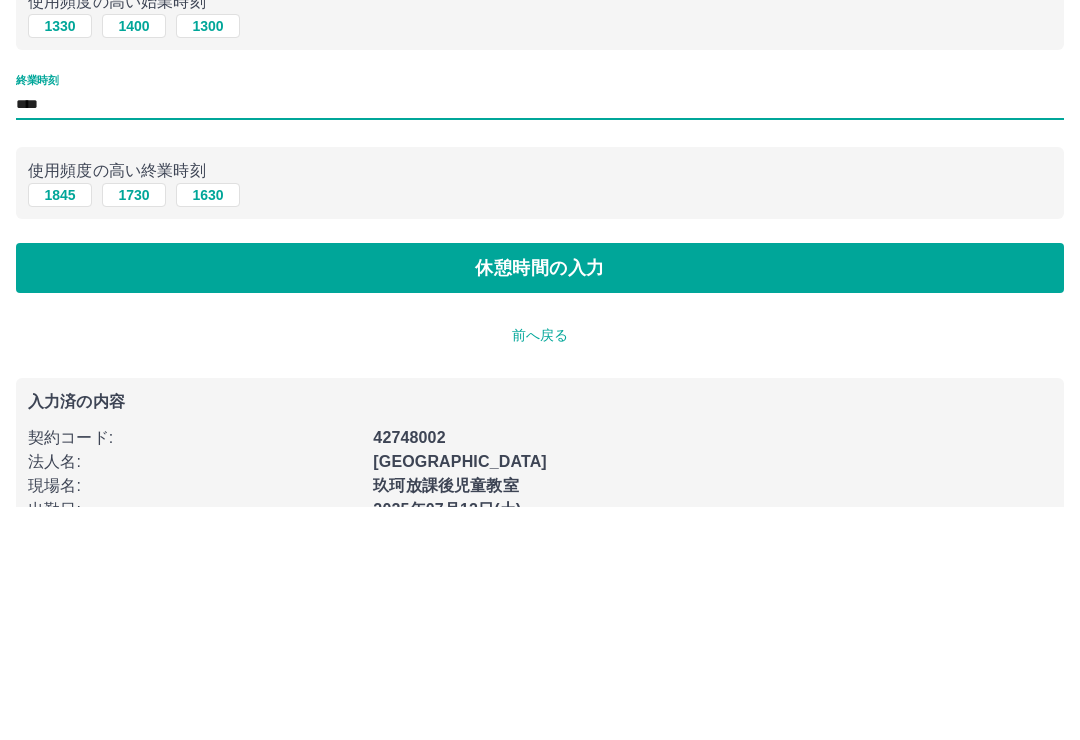 click on "休憩時間の入力" at bounding box center [540, 501] 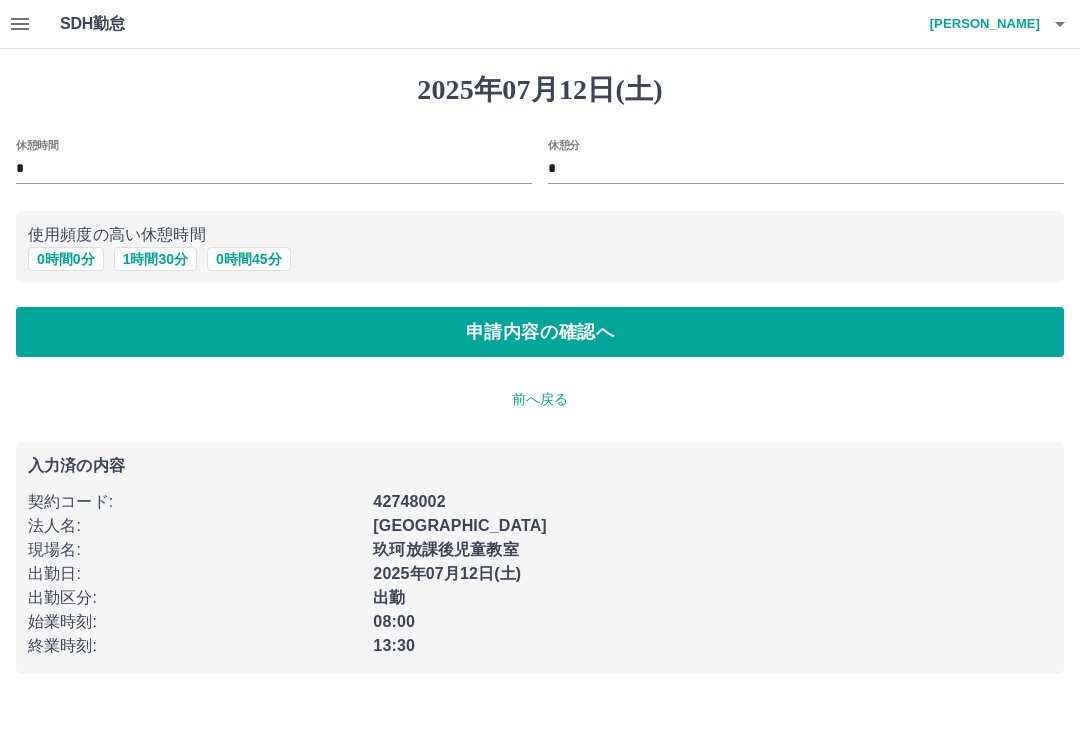 click on "申請内容の確認へ" at bounding box center (540, 332) 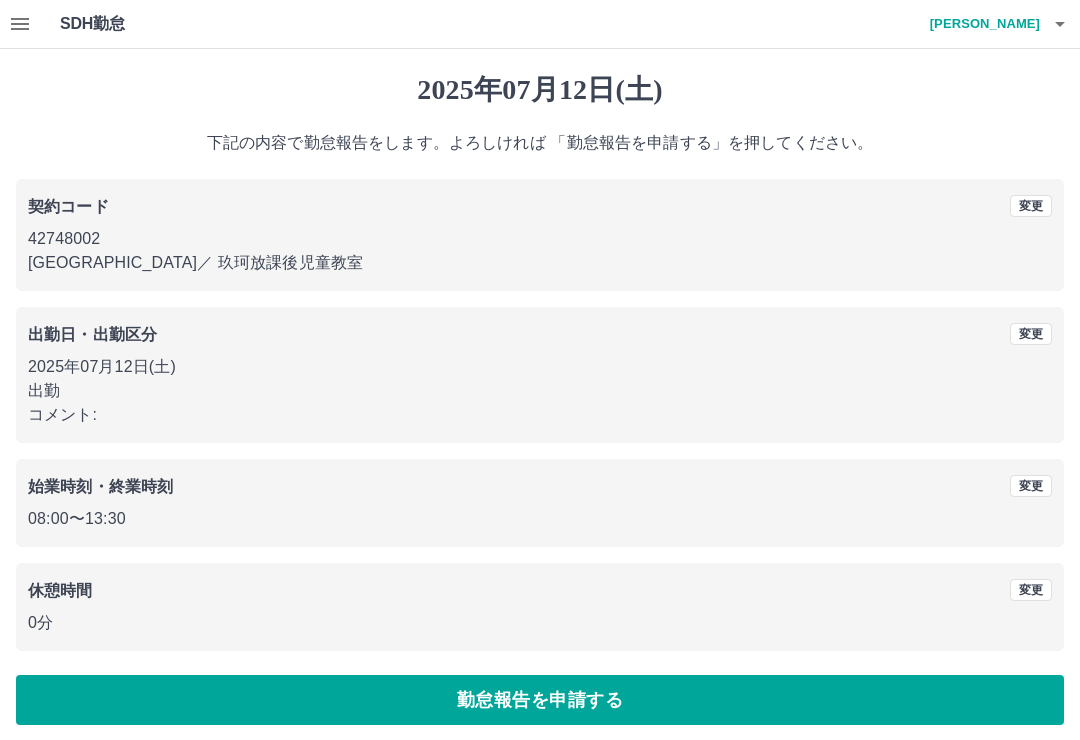 click on "勤怠報告を申請する" at bounding box center (540, 700) 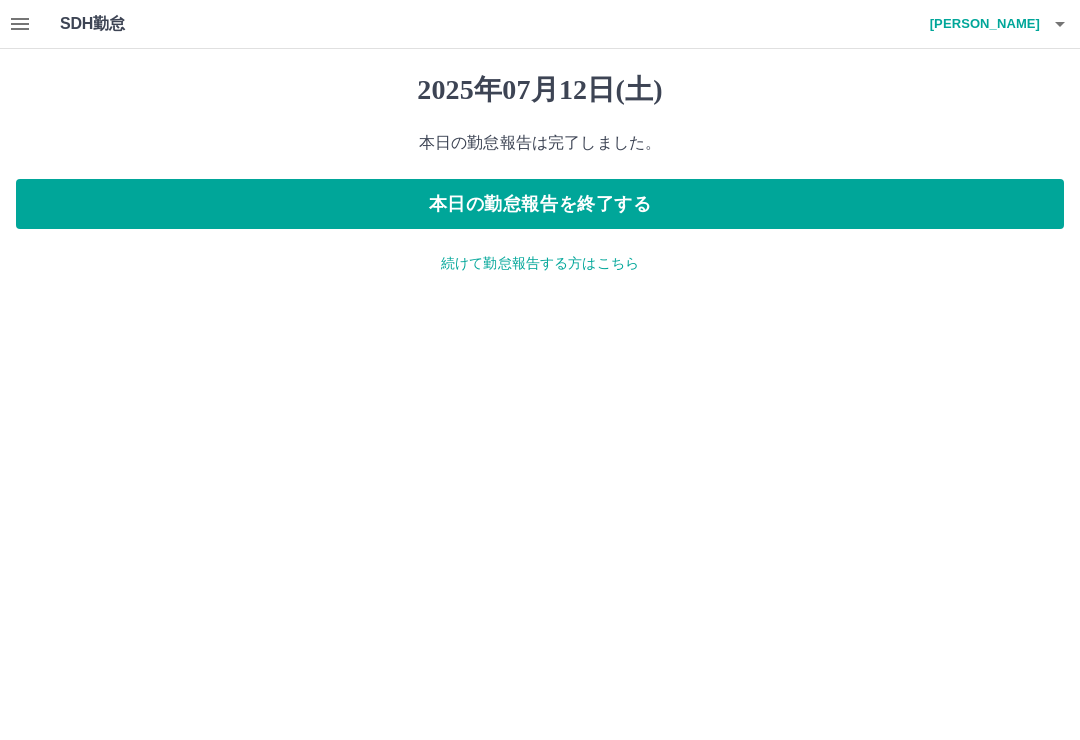 click on "本日の勤怠報告を終了する" at bounding box center [540, 204] 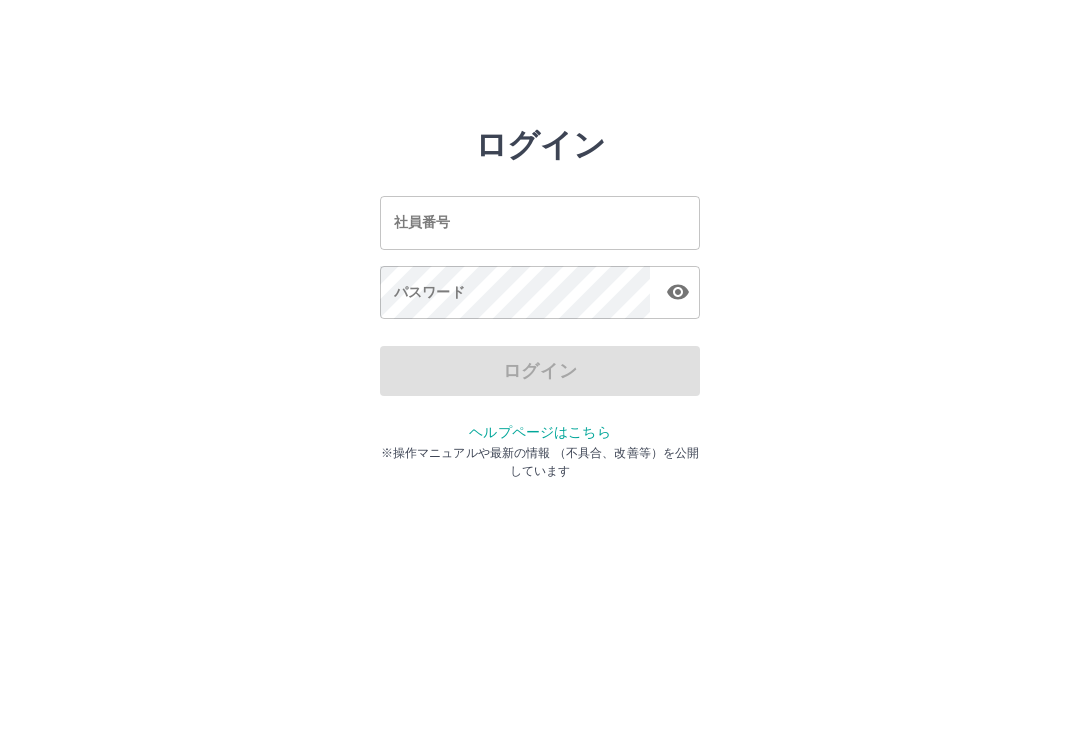 scroll, scrollTop: 0, scrollLeft: 0, axis: both 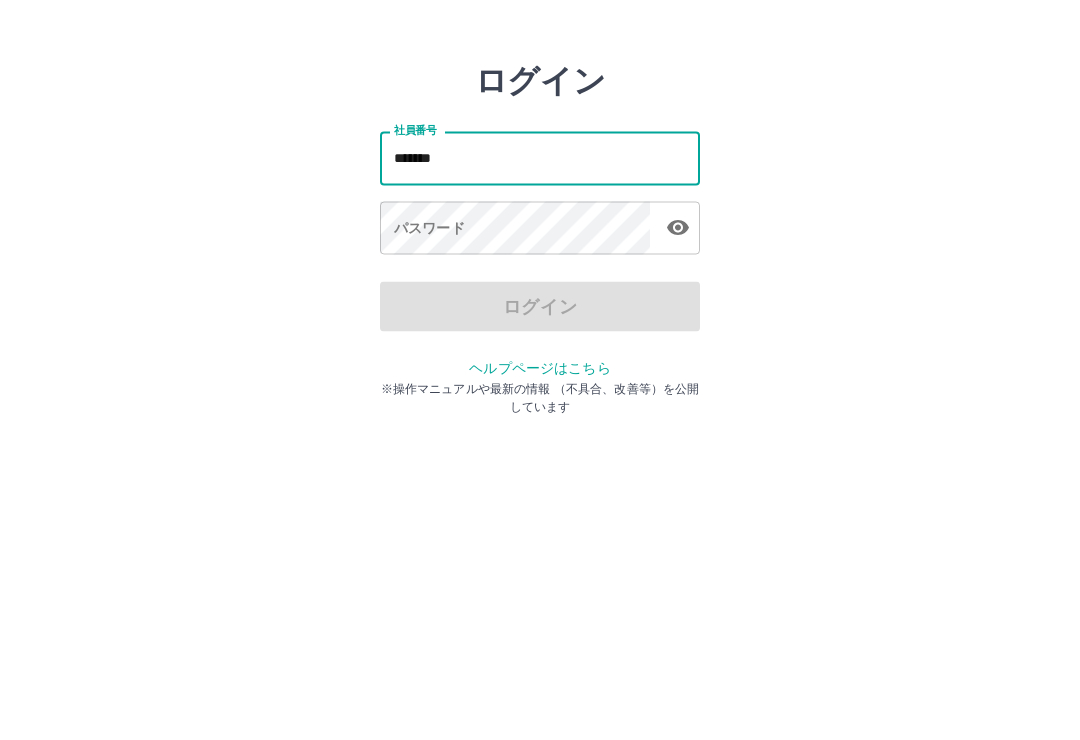 type on "*******" 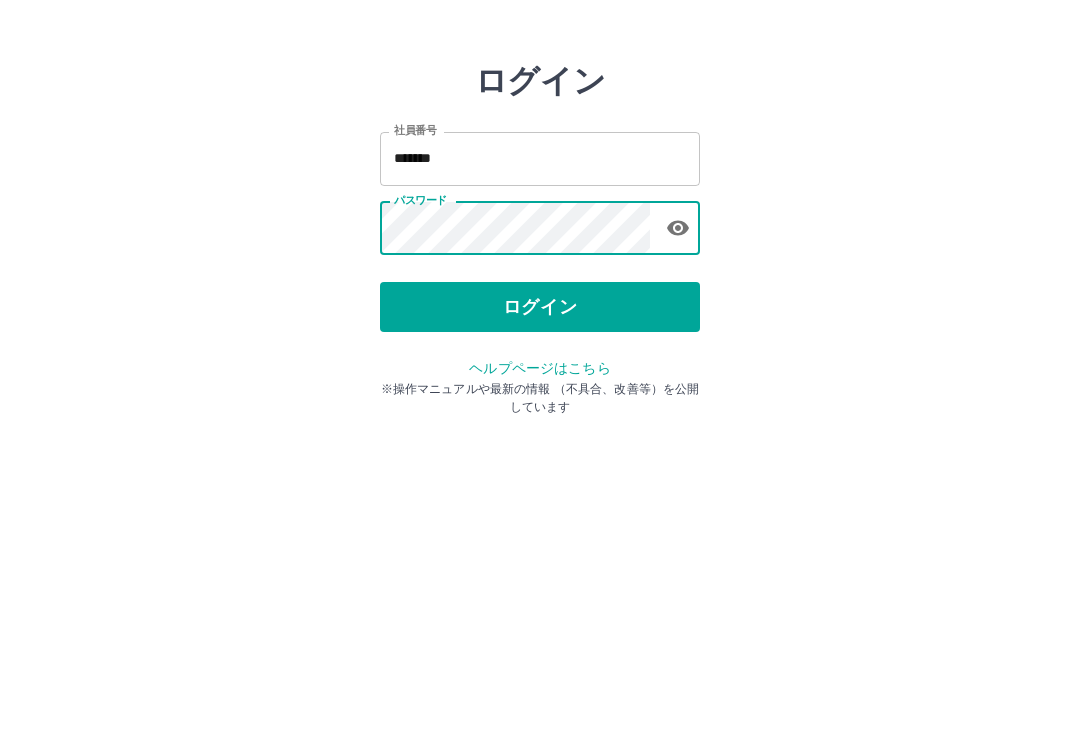 click on "ログイン" at bounding box center (540, 371) 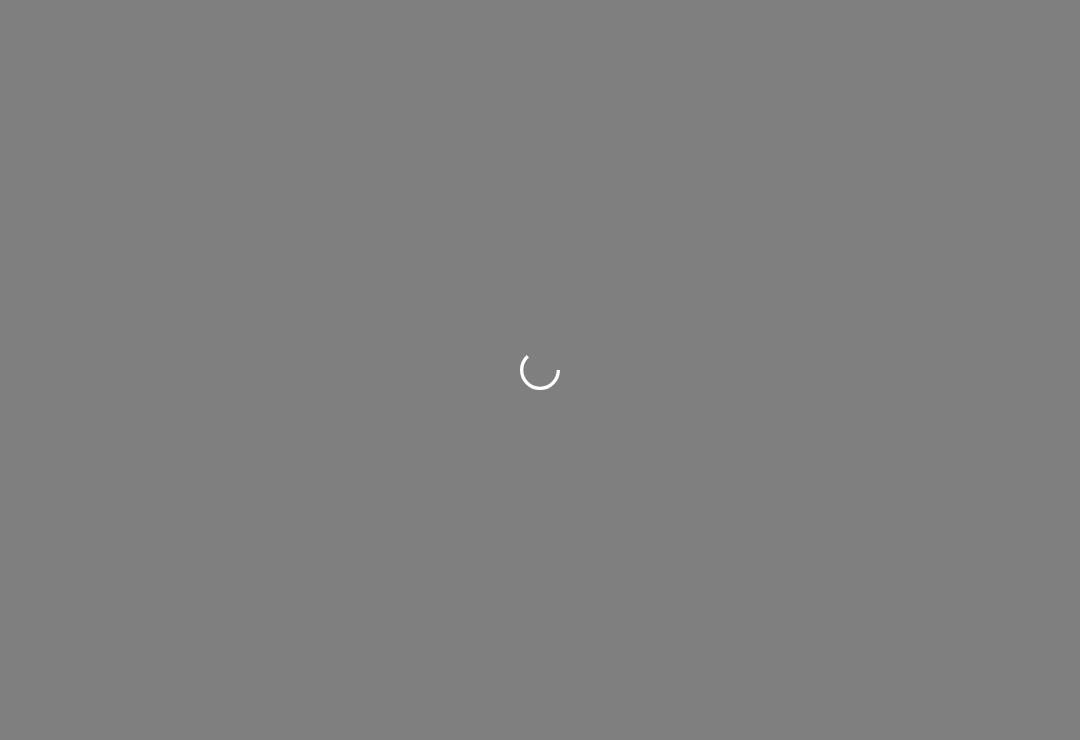 scroll, scrollTop: 0, scrollLeft: 0, axis: both 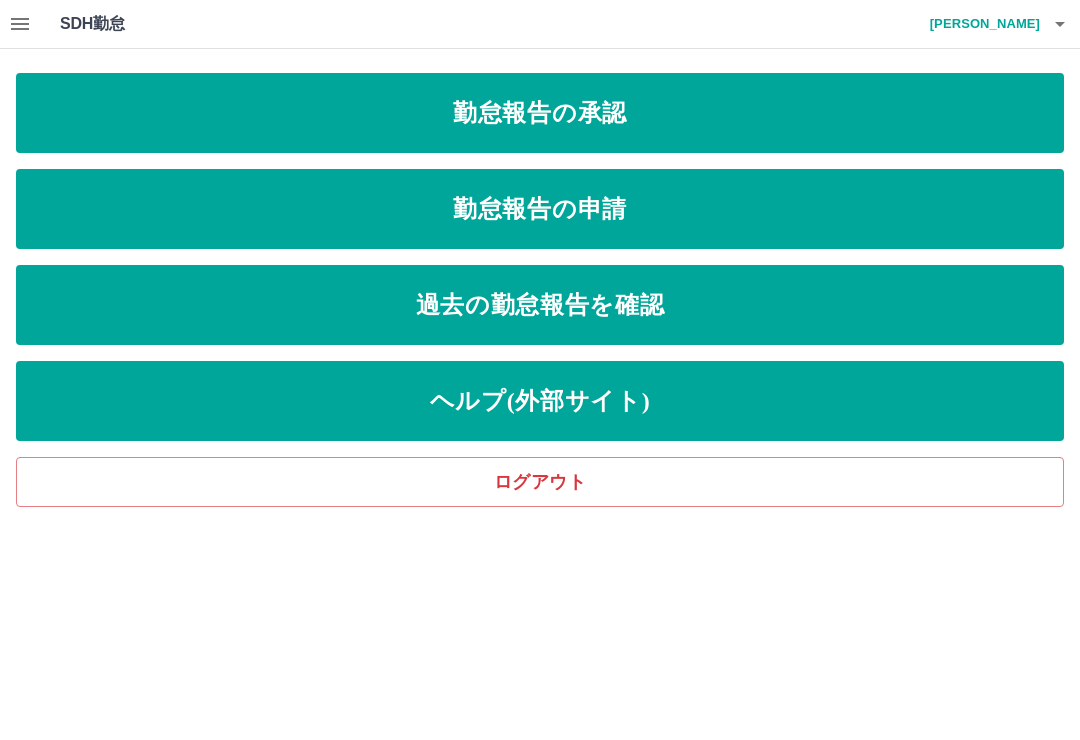click on "勤怠報告の承認" at bounding box center [540, 113] 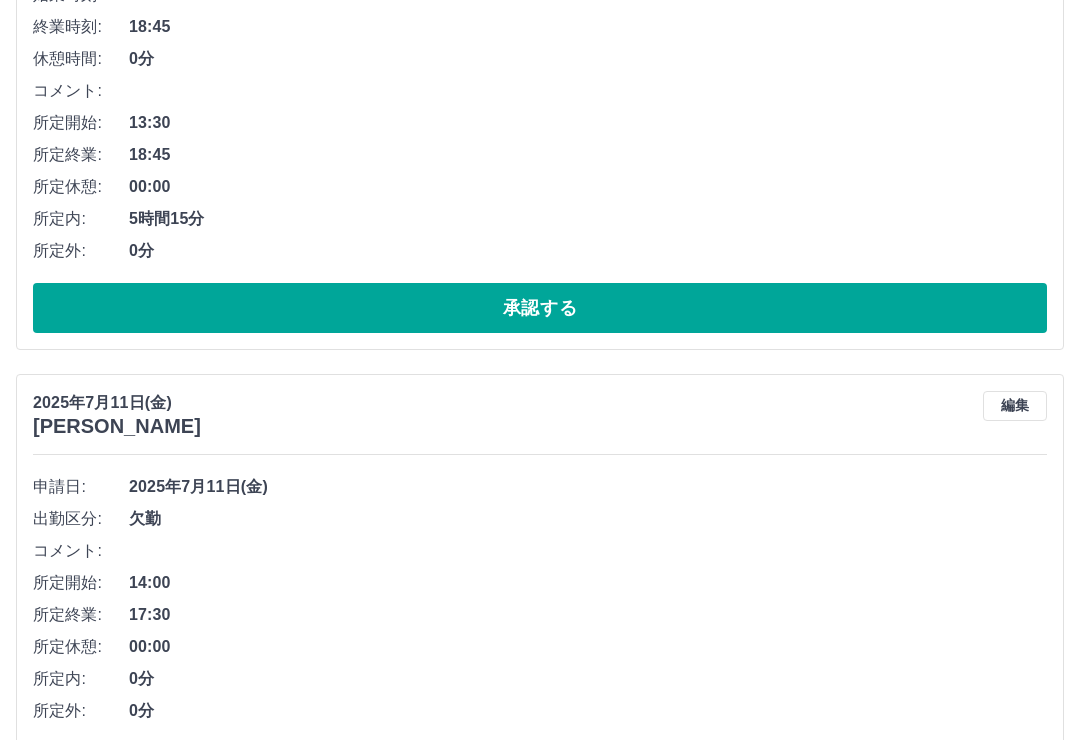 scroll, scrollTop: 9884, scrollLeft: 0, axis: vertical 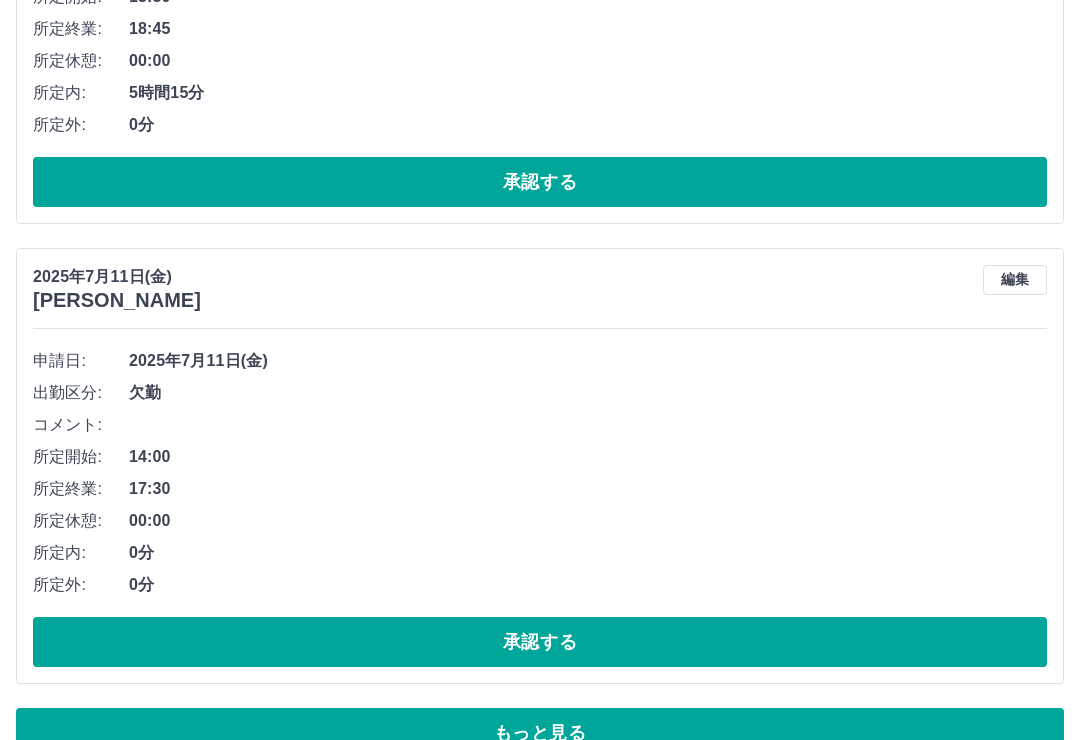 click on "もっと見る" at bounding box center (540, 733) 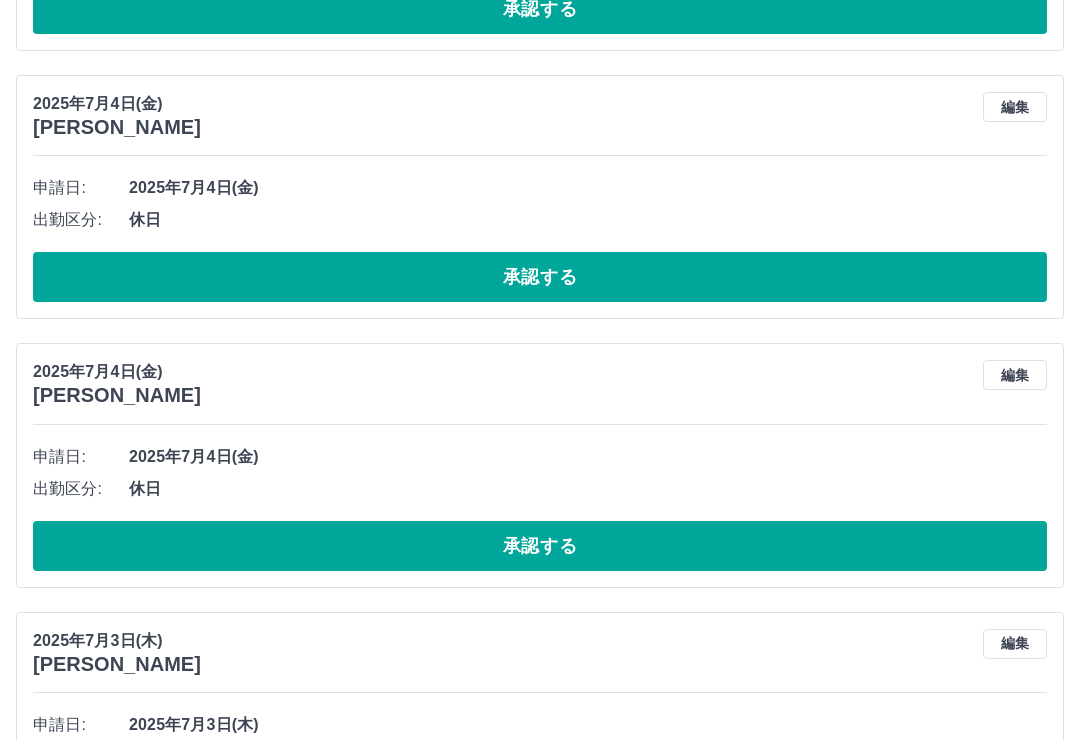 scroll, scrollTop: 11610, scrollLeft: 0, axis: vertical 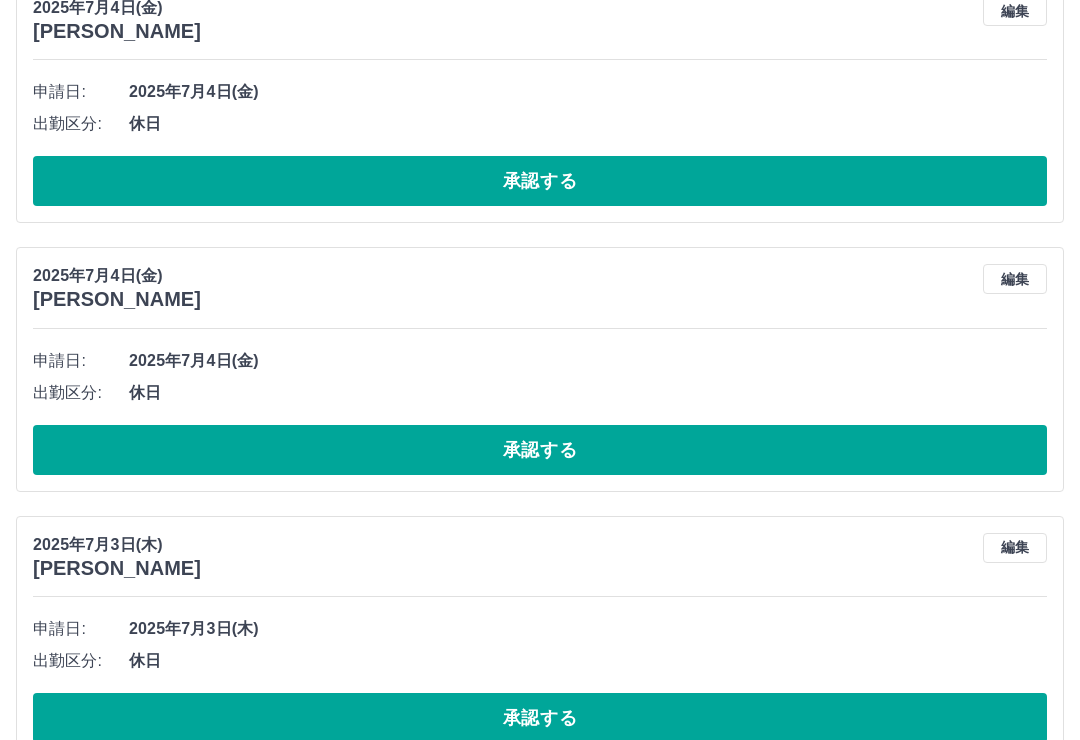 click on "承認する" at bounding box center [540, 718] 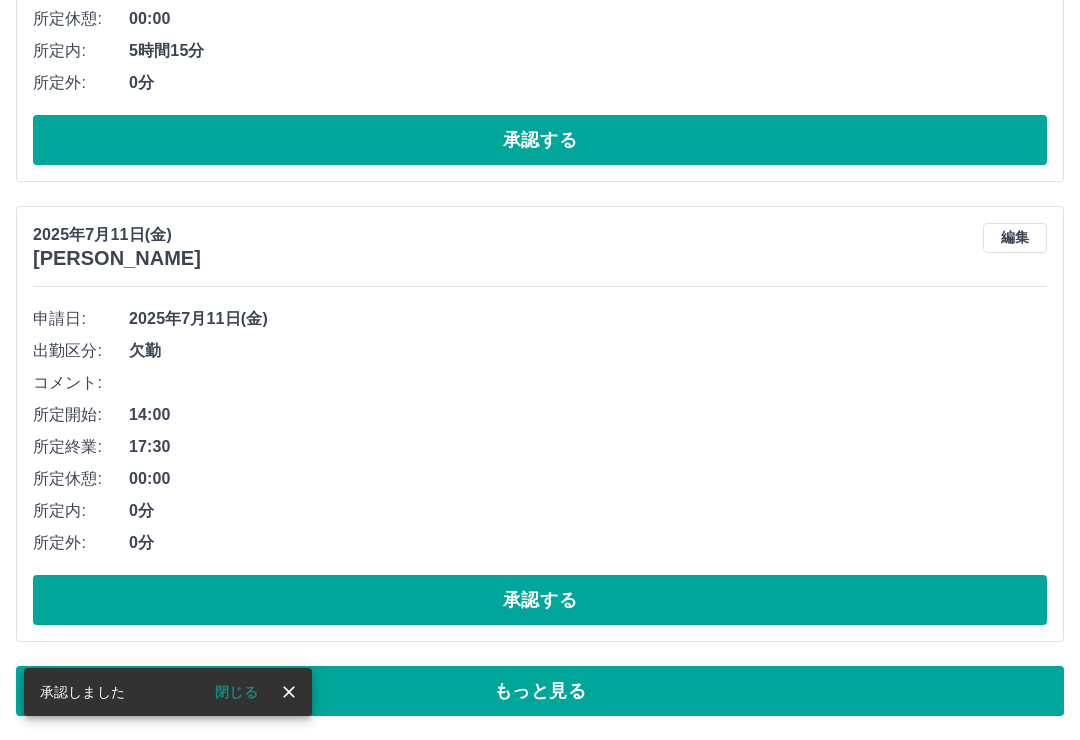 scroll, scrollTop: 9884, scrollLeft: 0, axis: vertical 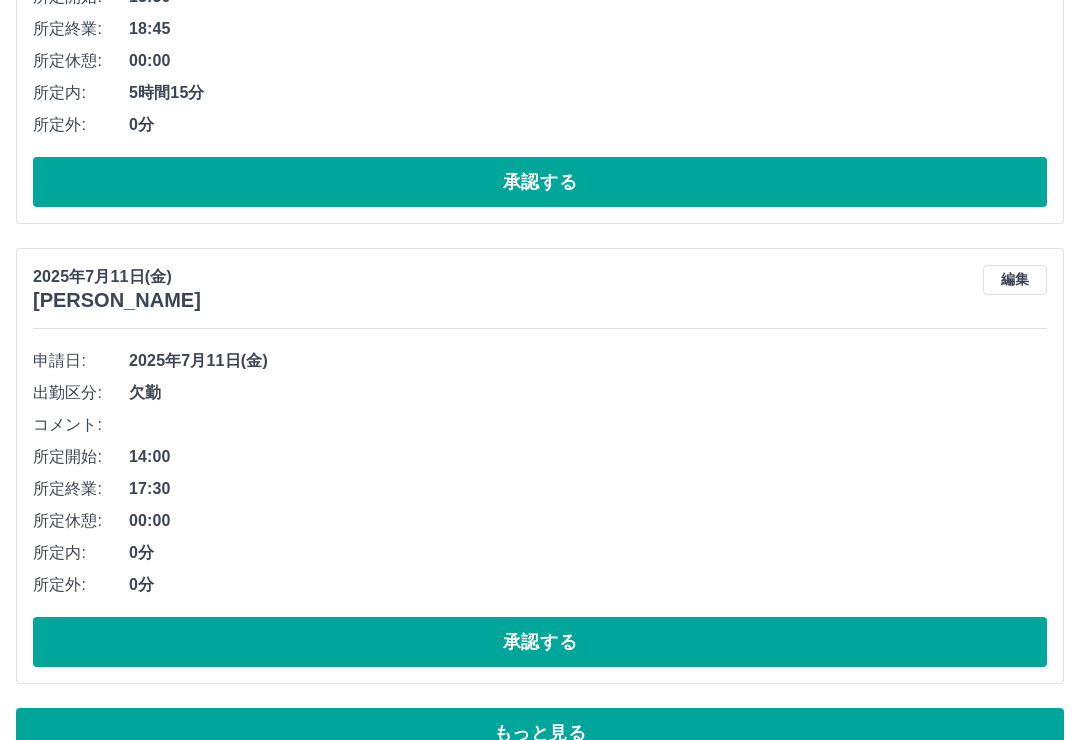 click on "承認する" at bounding box center (540, 642) 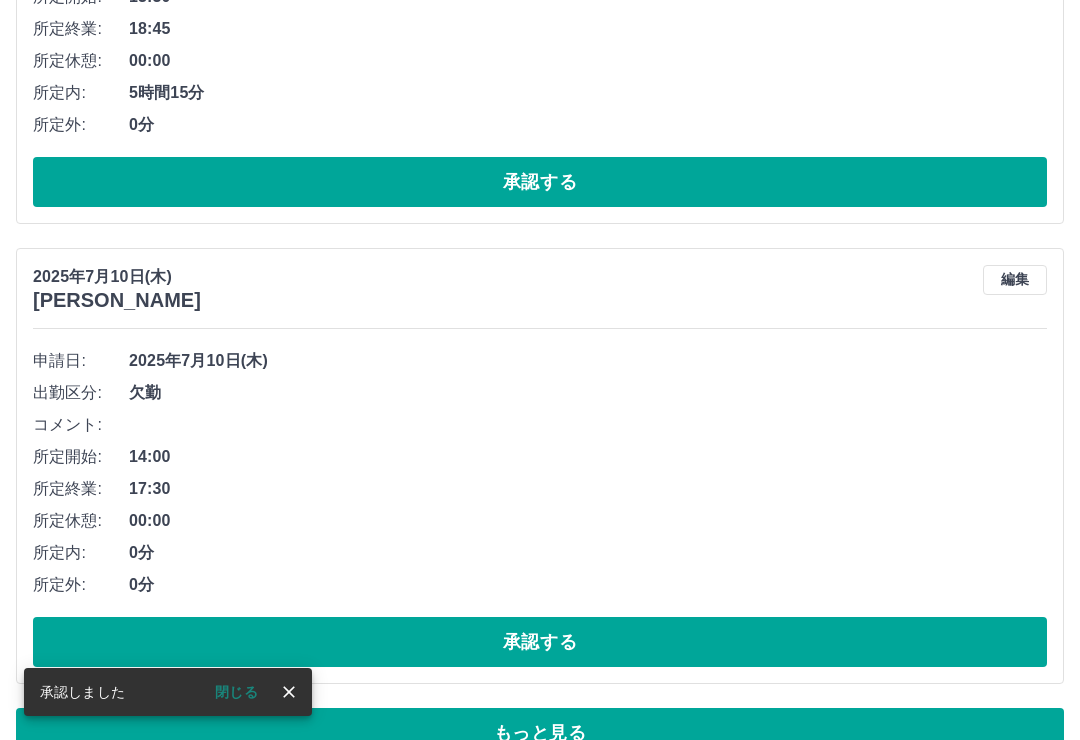click on "承認する" at bounding box center (540, 642) 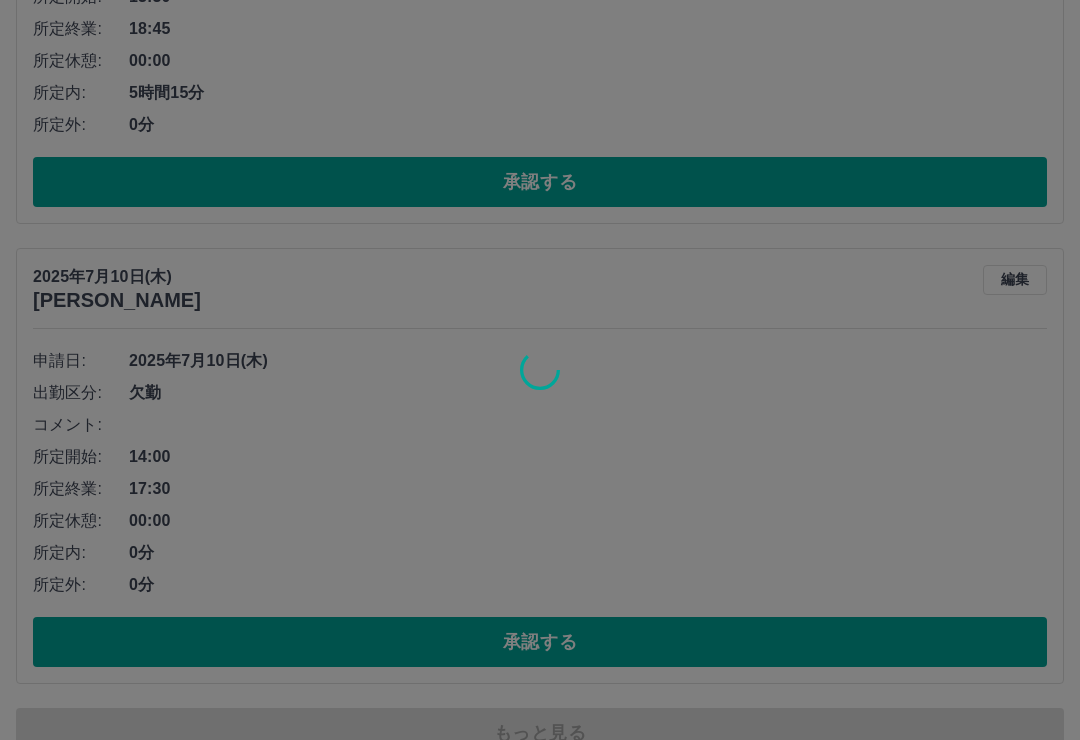 scroll, scrollTop: 9692, scrollLeft: 0, axis: vertical 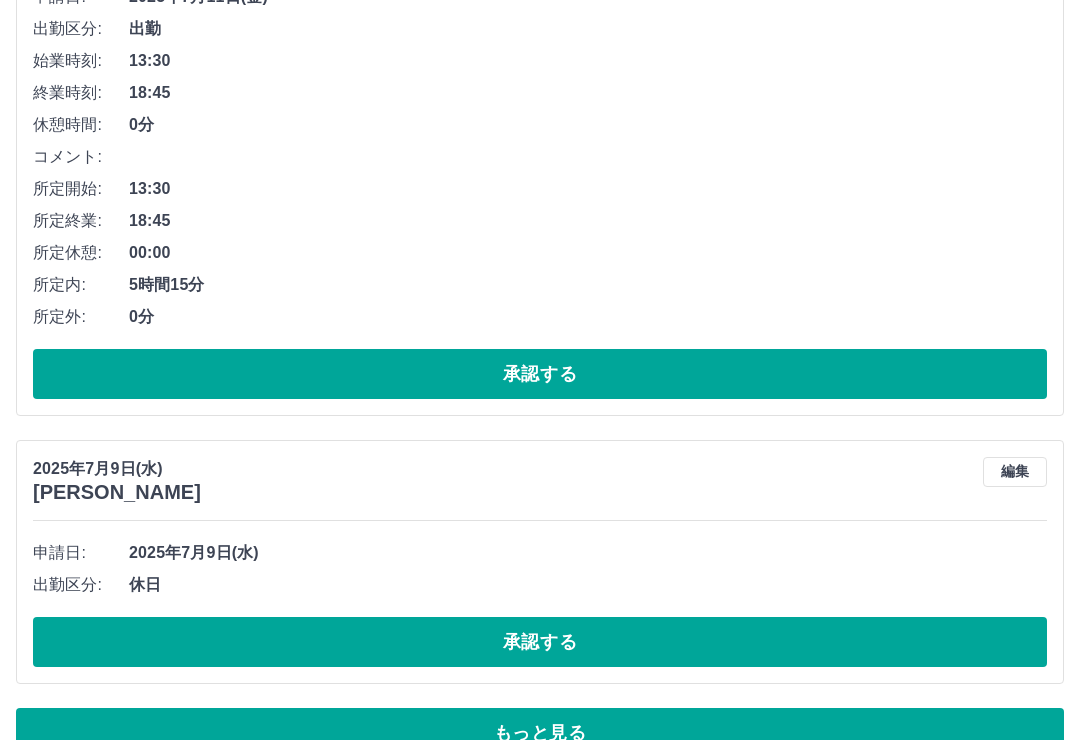 click on "承認する" at bounding box center [540, 642] 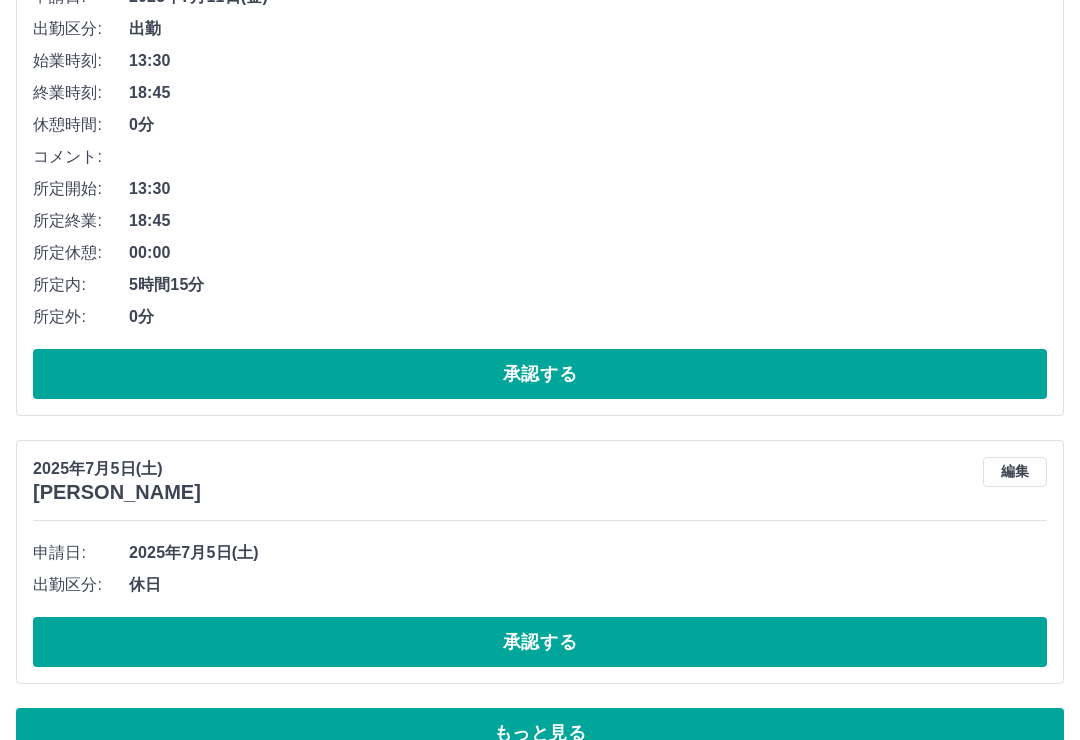 click on "承認する" at bounding box center (540, 642) 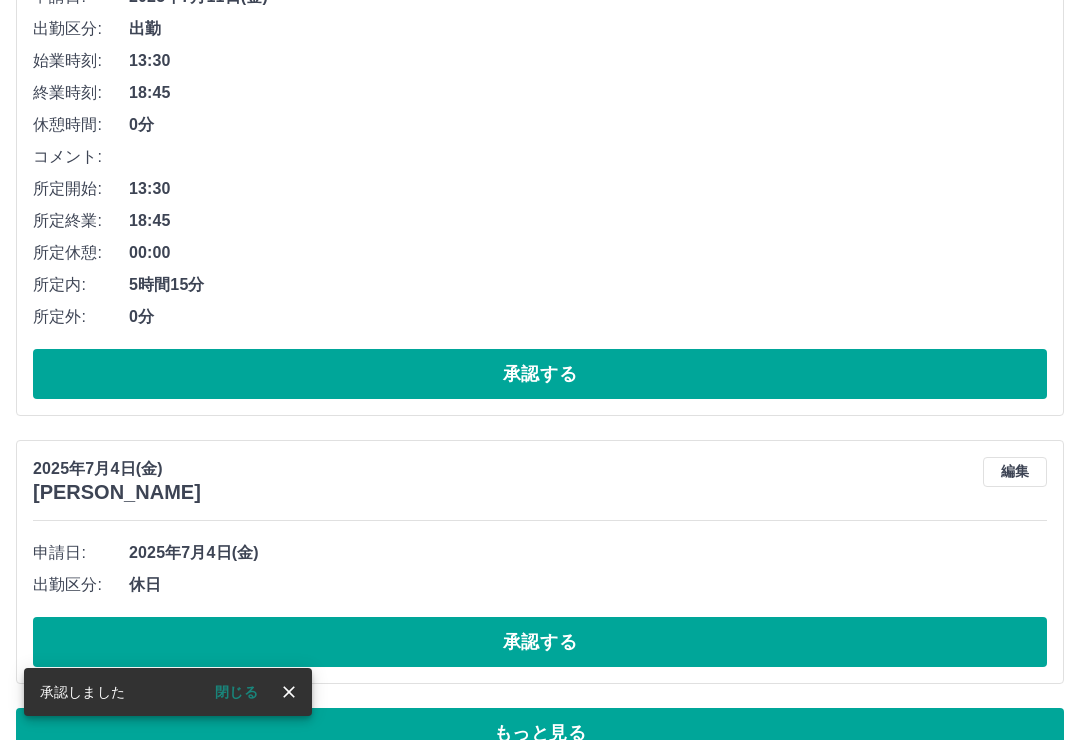 click on "承認する" at bounding box center (540, 642) 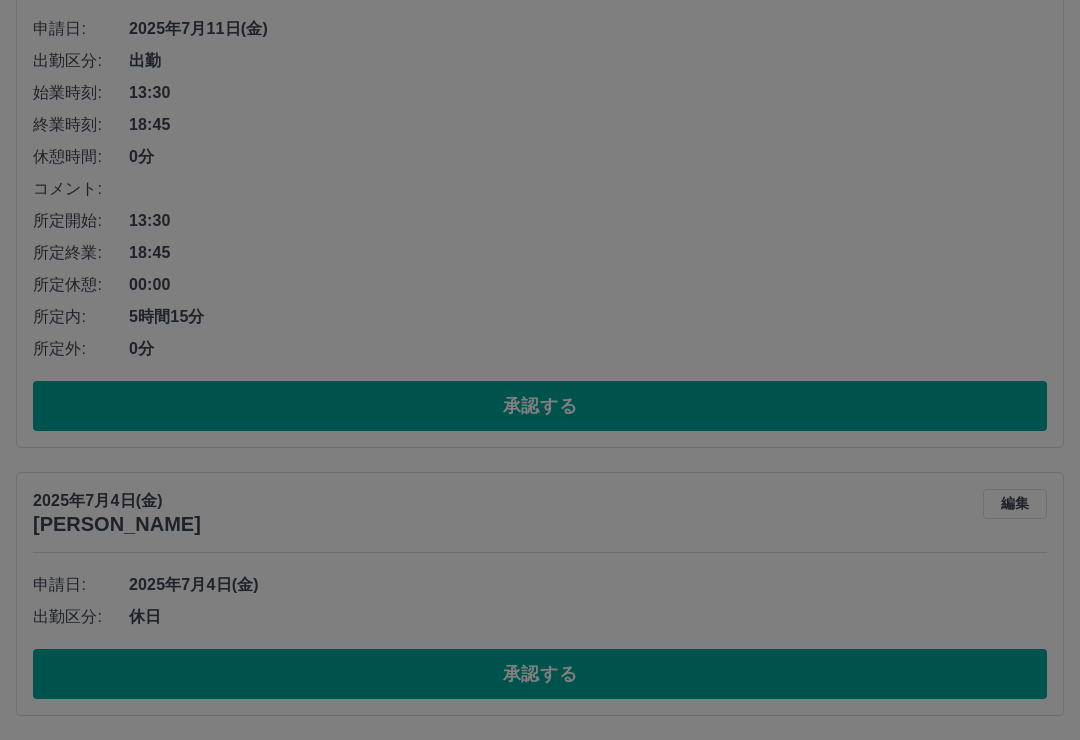 scroll, scrollTop: 9618, scrollLeft: 0, axis: vertical 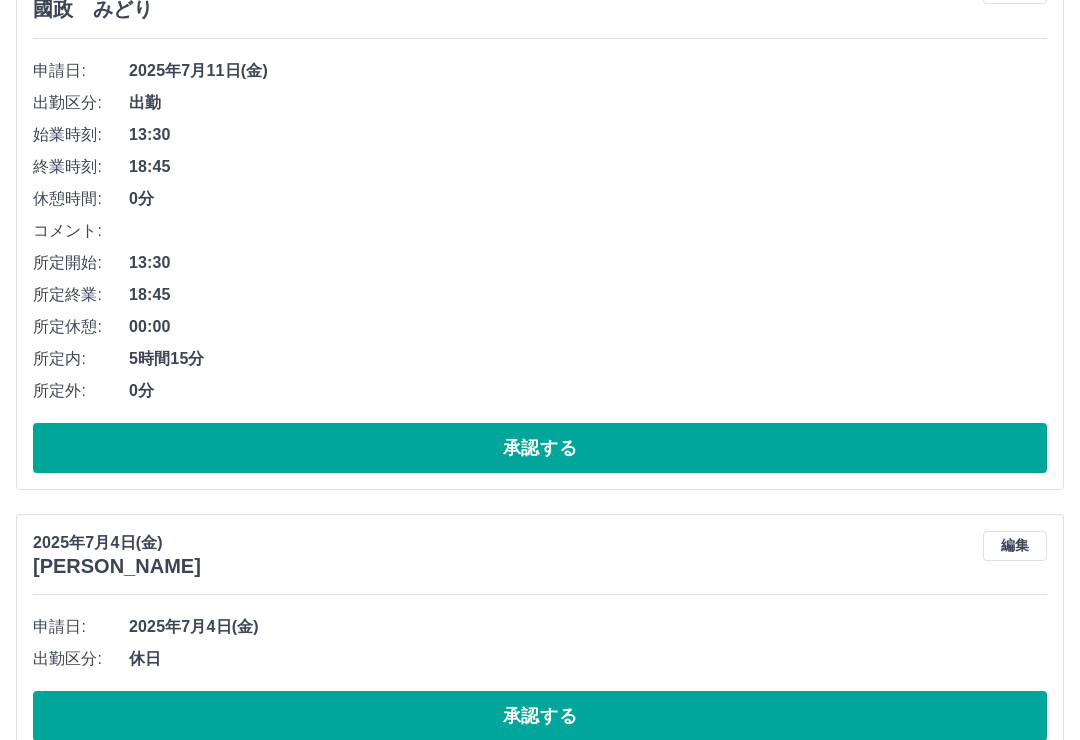 click on "コメント:" at bounding box center [540, 231] 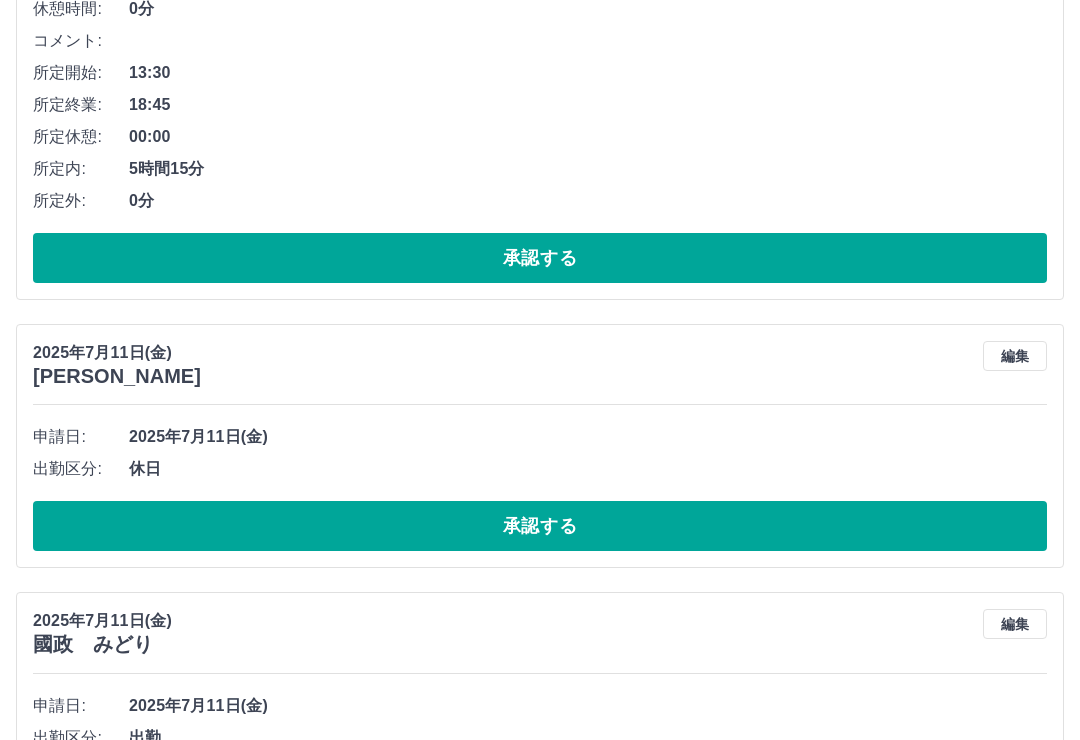 scroll, scrollTop: 8981, scrollLeft: 0, axis: vertical 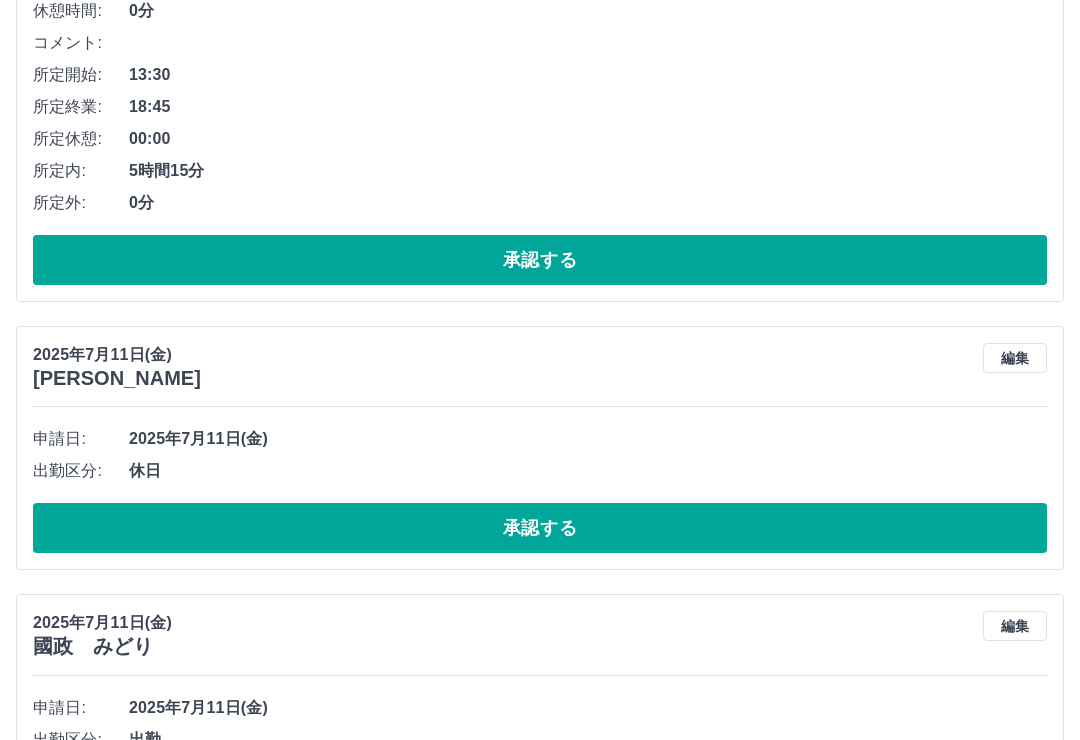 click on "承認する" at bounding box center (540, 528) 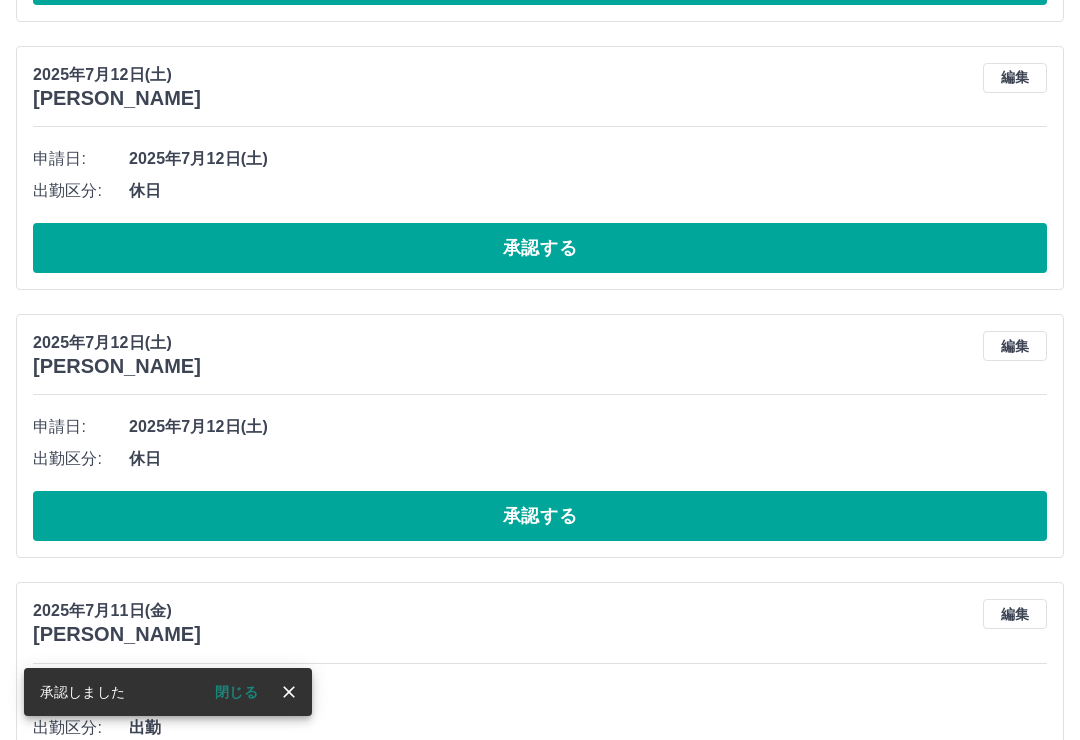 scroll, scrollTop: 7572, scrollLeft: 0, axis: vertical 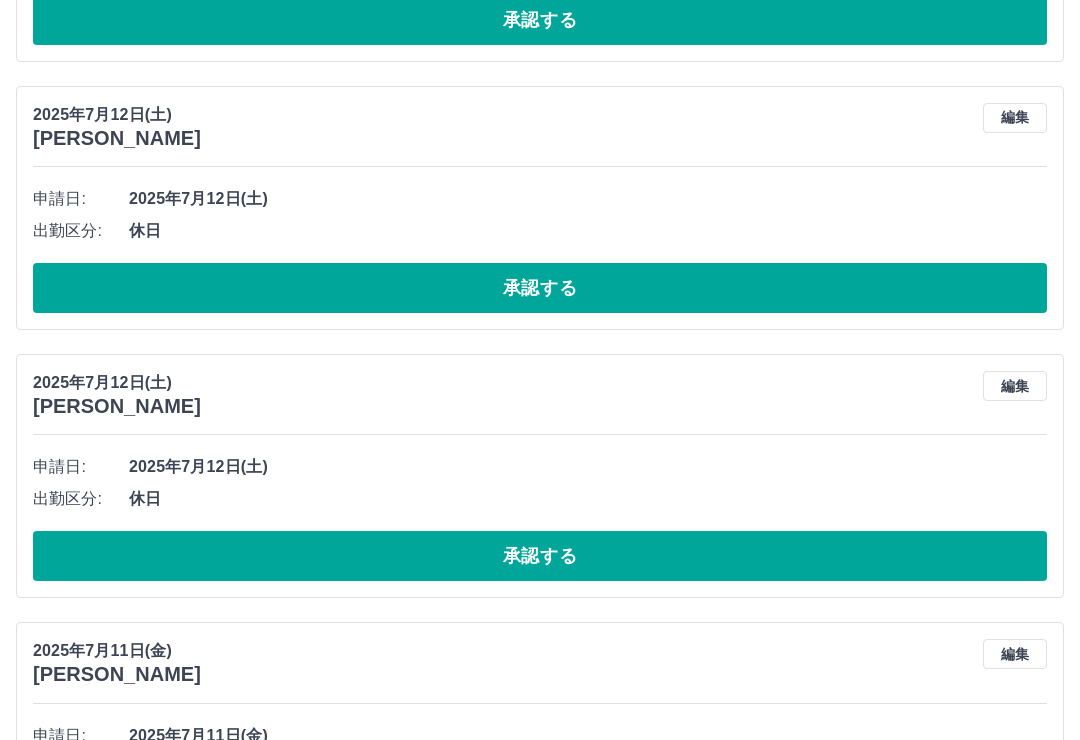 click on "承認する" at bounding box center [540, 556] 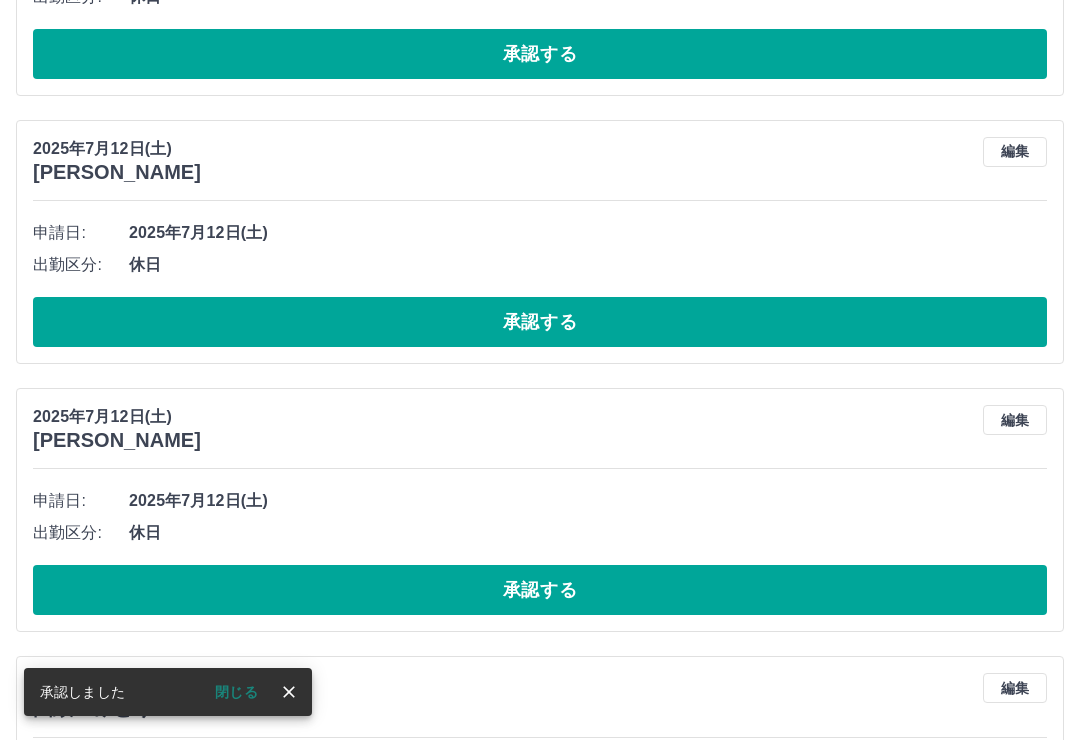 scroll, scrollTop: 6446, scrollLeft: 0, axis: vertical 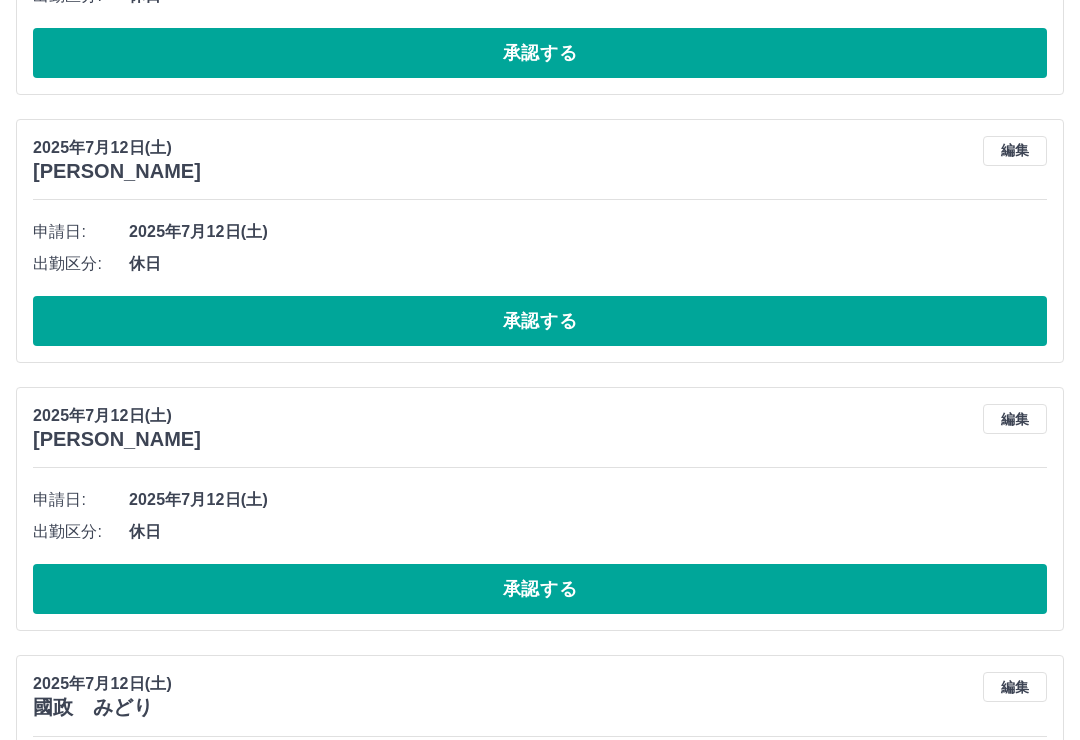 click on "承認する" at bounding box center [540, 589] 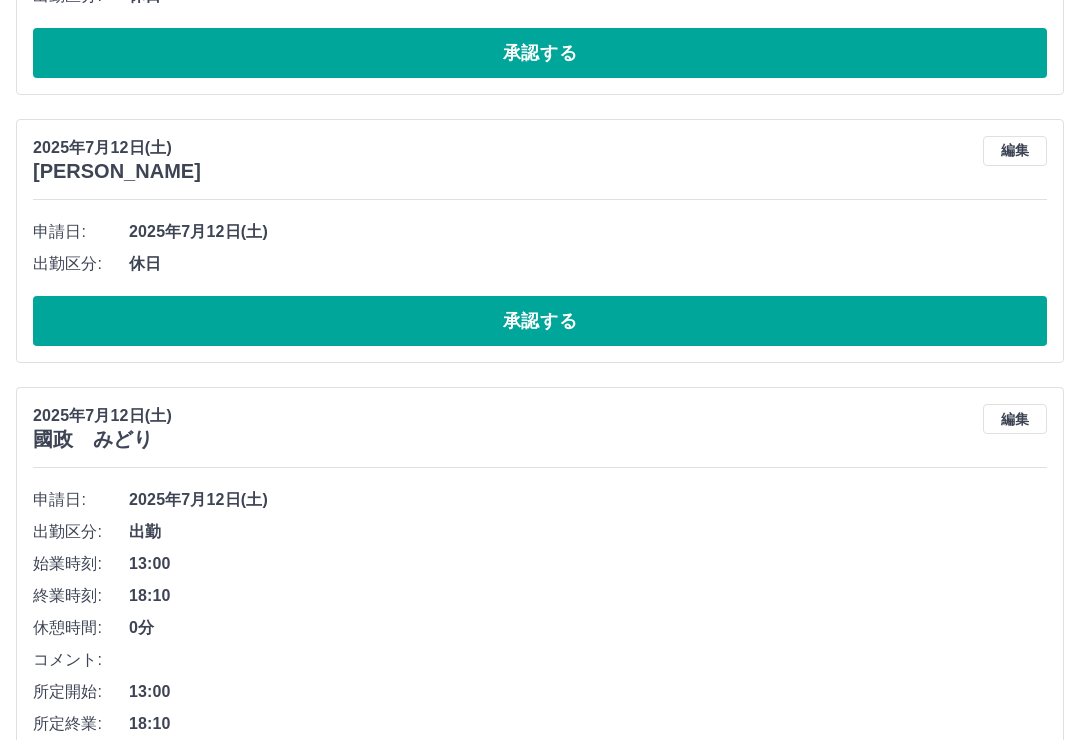 click on "承認する" at bounding box center [540, 321] 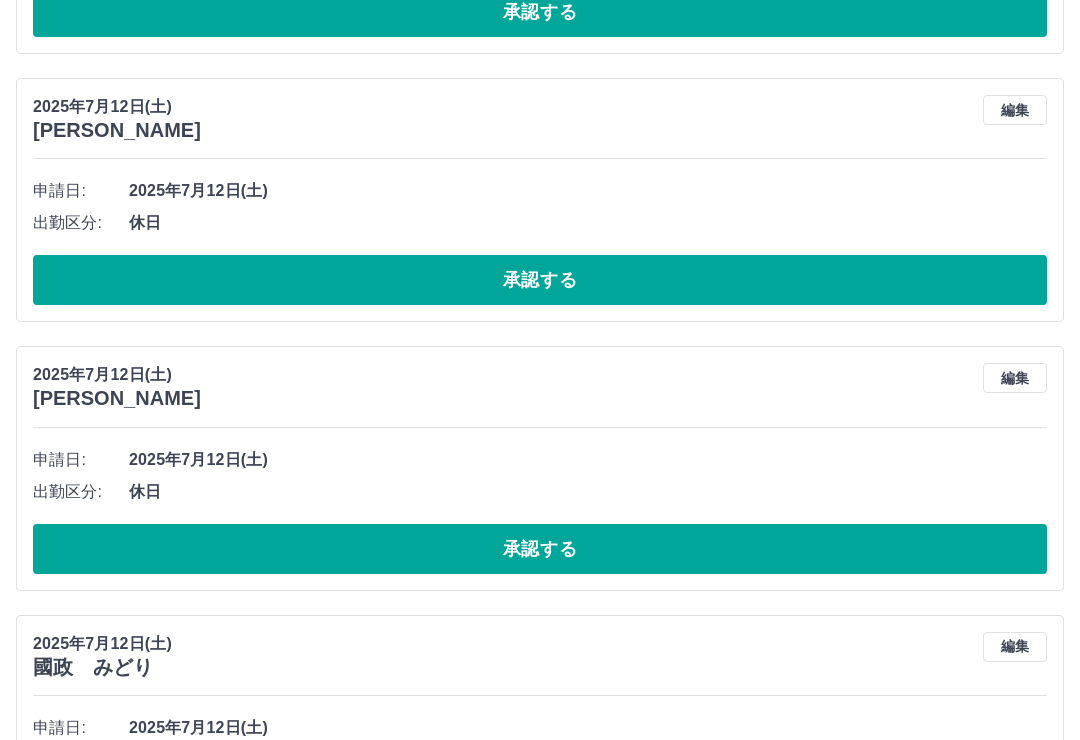 scroll, scrollTop: 5950, scrollLeft: 0, axis: vertical 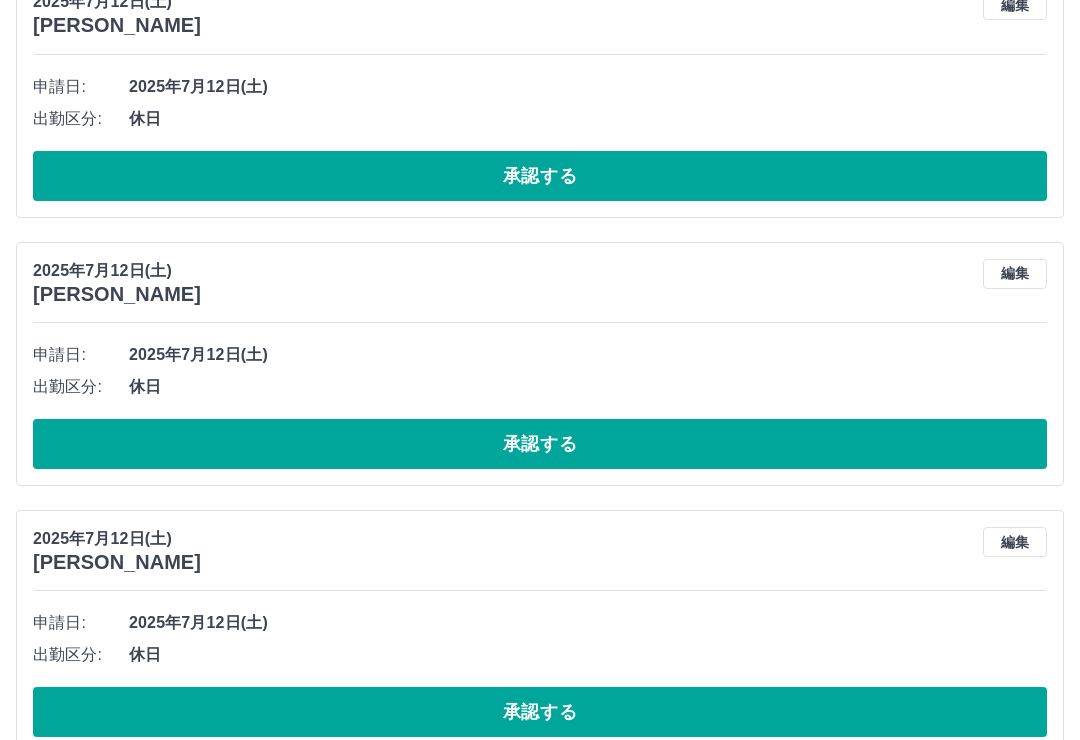 click on "承認する" at bounding box center [540, 444] 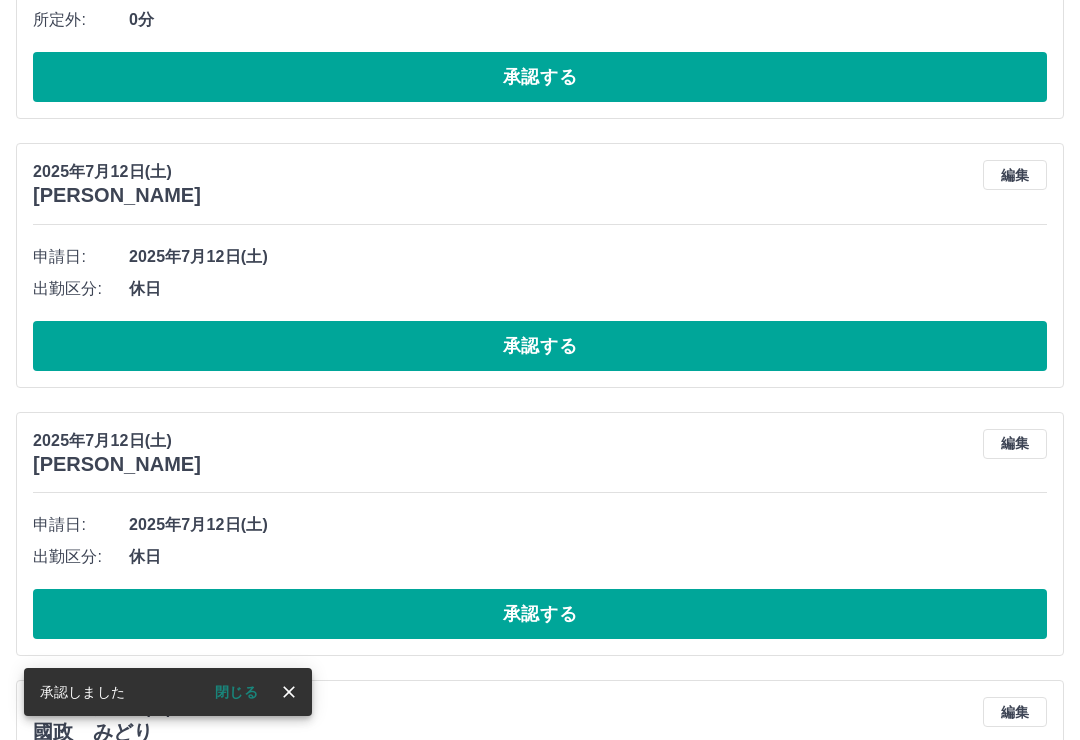 scroll, scrollTop: 5346, scrollLeft: 0, axis: vertical 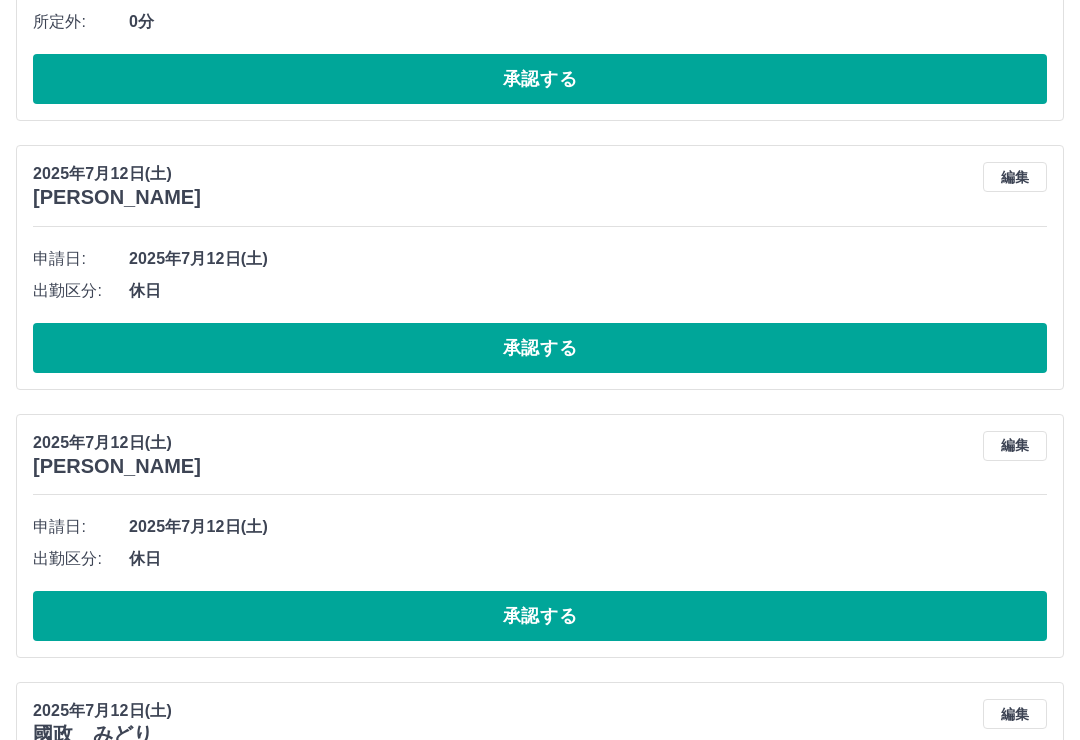 click on "承認する" at bounding box center (540, 348) 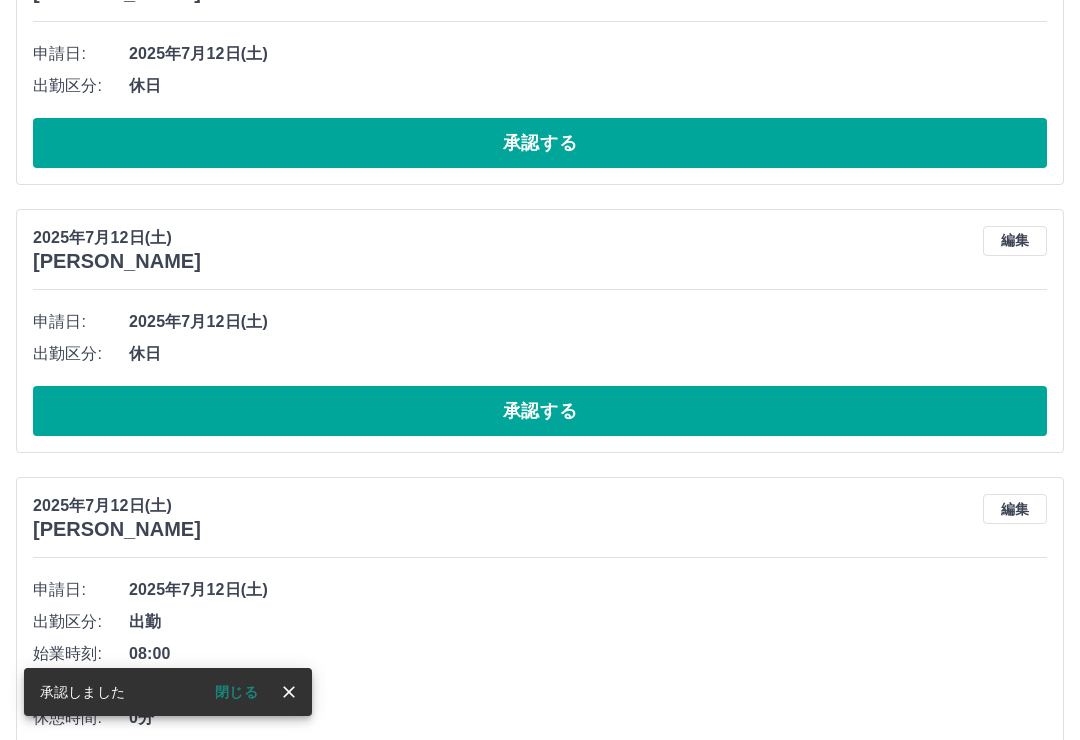 scroll, scrollTop: 4459, scrollLeft: 0, axis: vertical 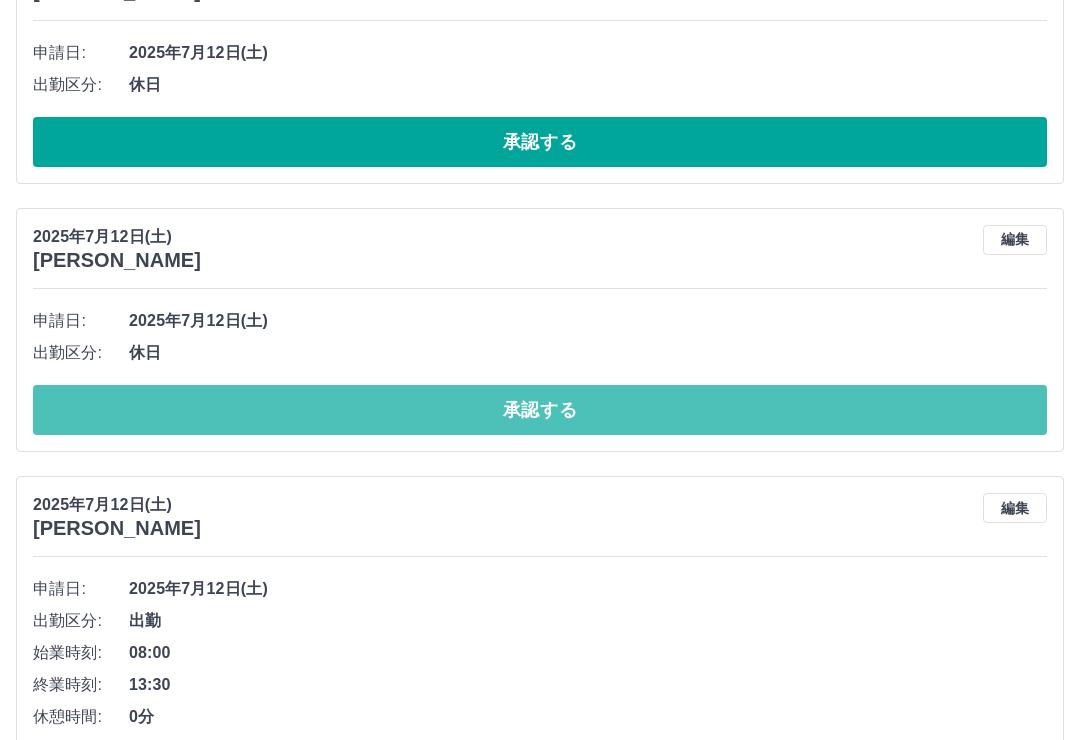 click on "承認する" at bounding box center (540, 410) 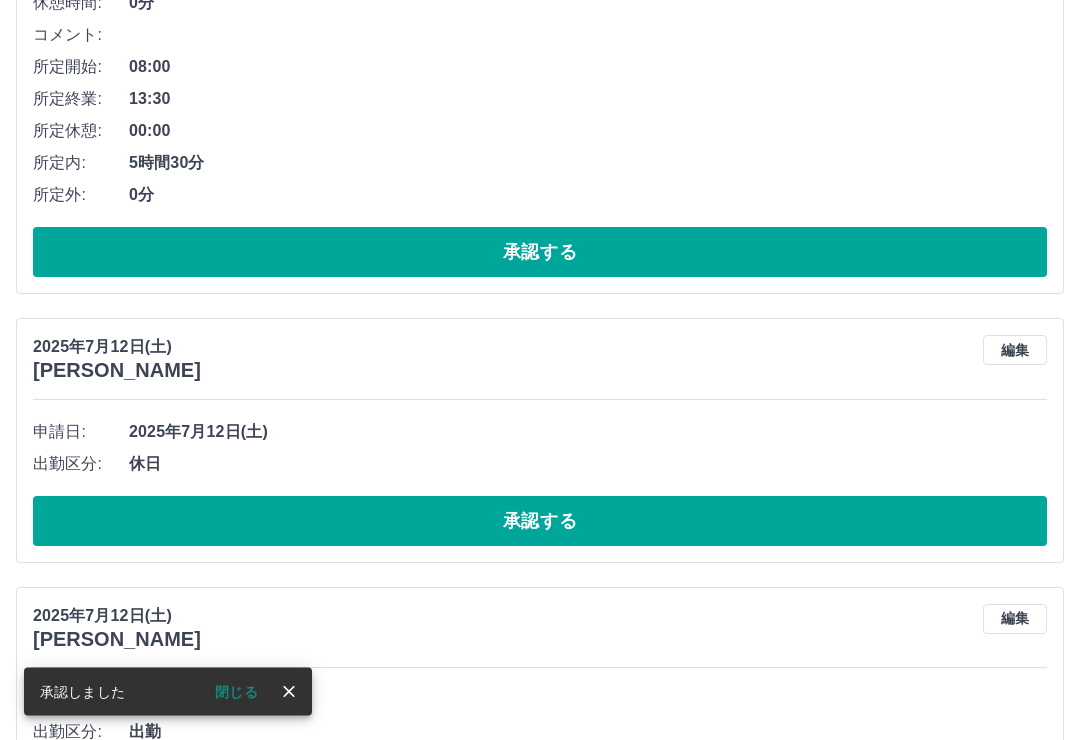 scroll, scrollTop: 4074, scrollLeft: 0, axis: vertical 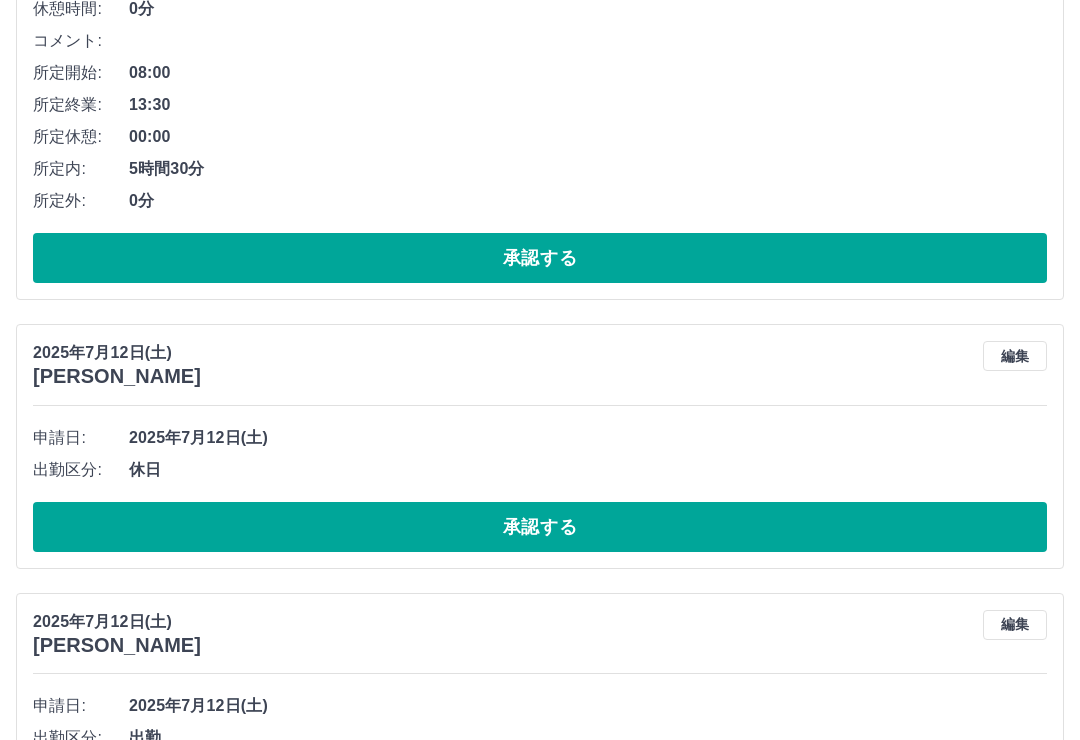 click on "承認する" at bounding box center [540, 527] 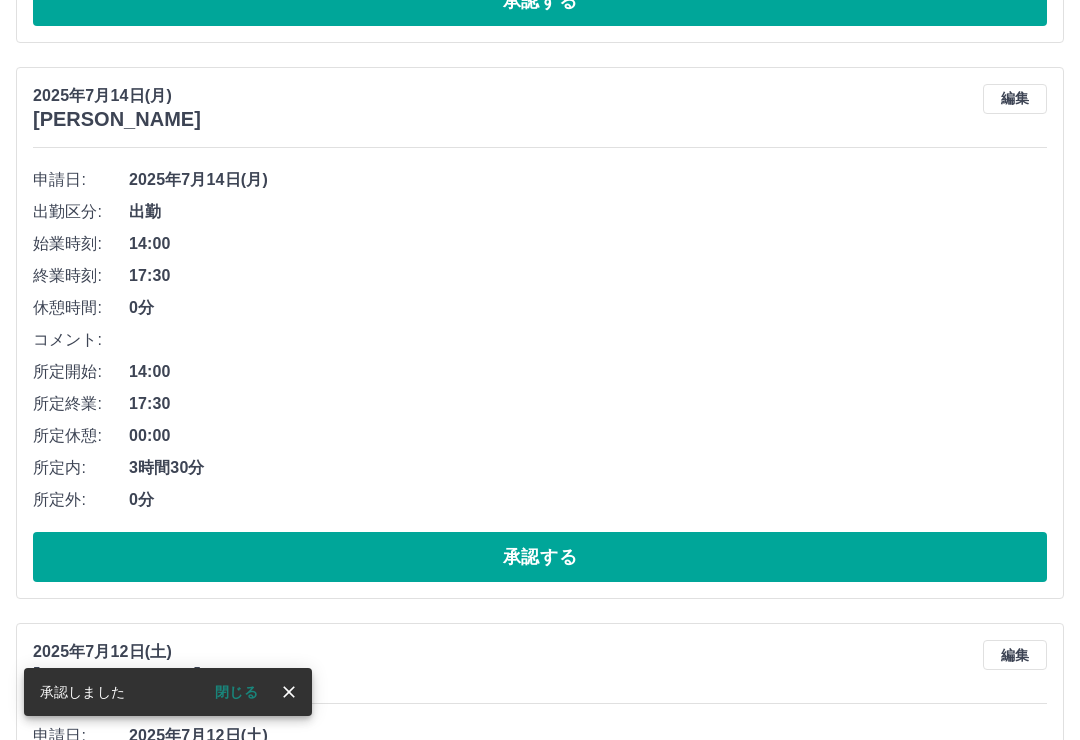 scroll, scrollTop: 3220, scrollLeft: 0, axis: vertical 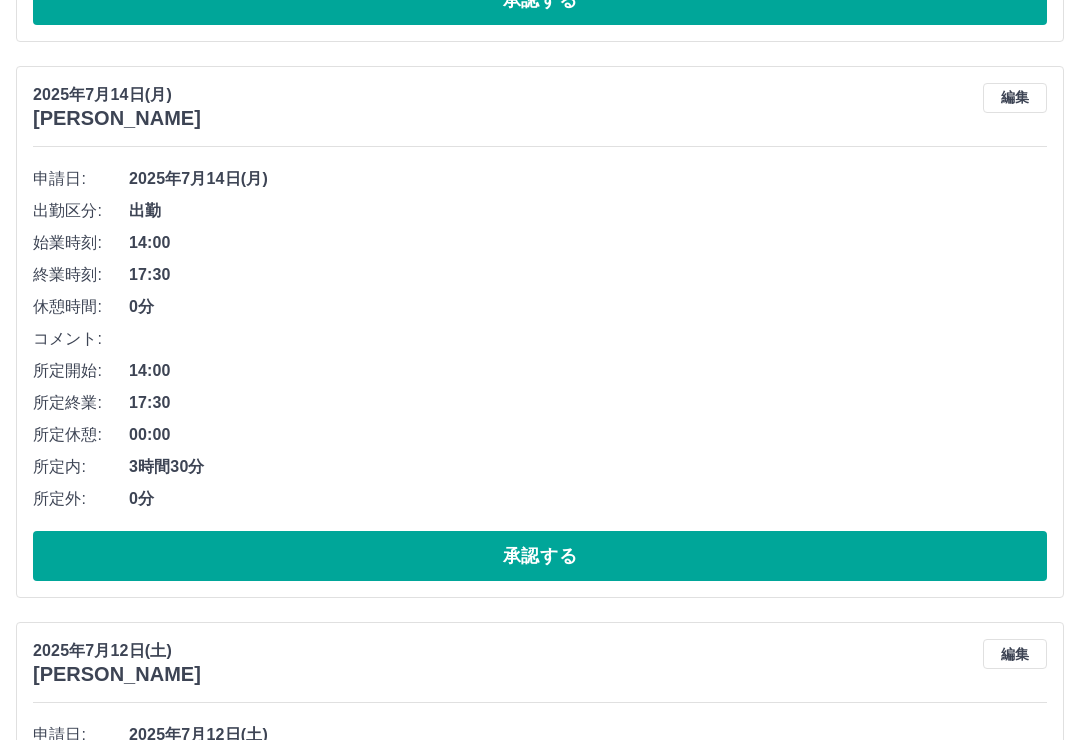 click on "承認する" at bounding box center [540, 556] 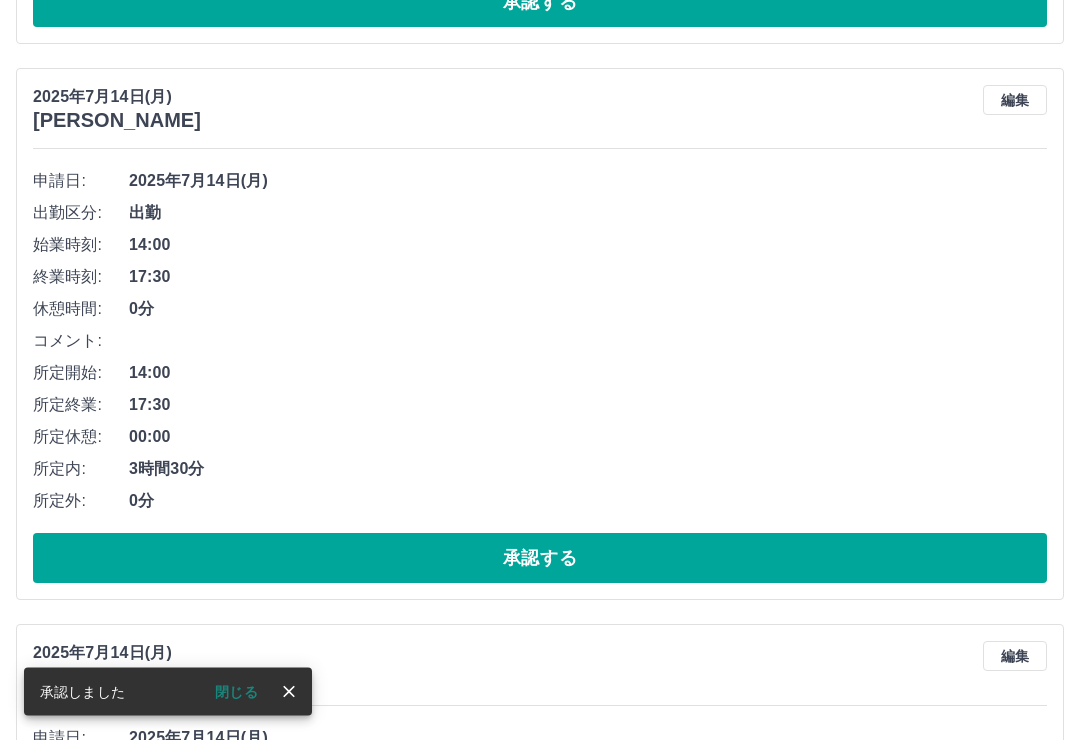 scroll, scrollTop: 2107, scrollLeft: 0, axis: vertical 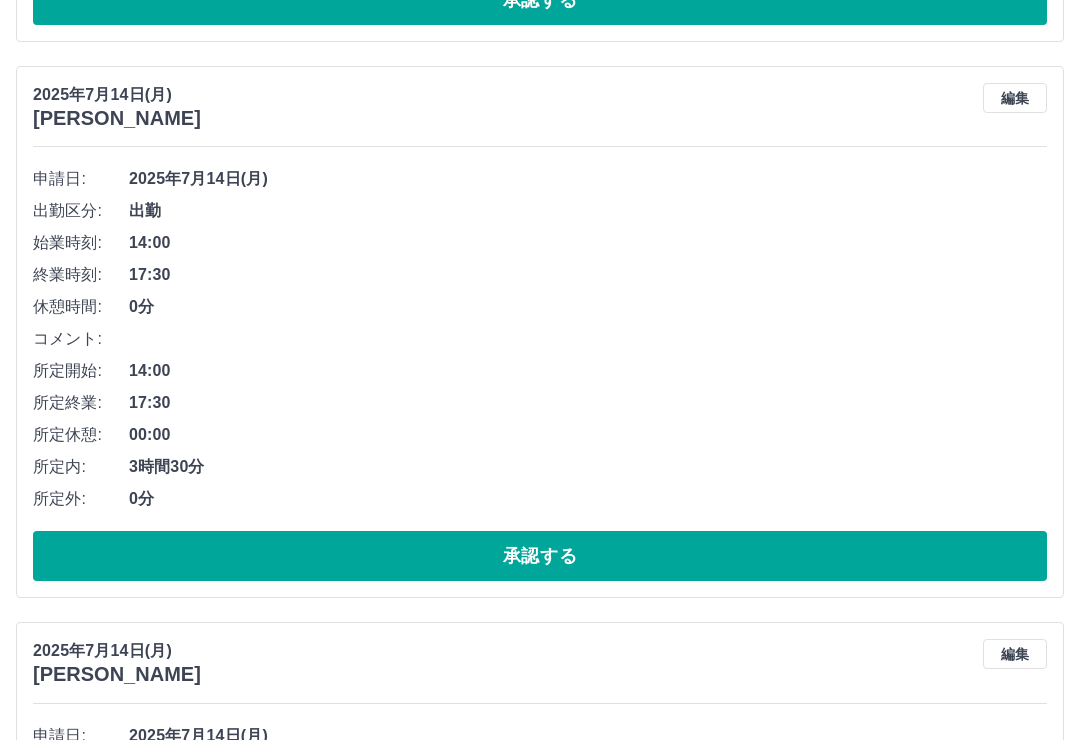 click on "承認する" at bounding box center [540, 556] 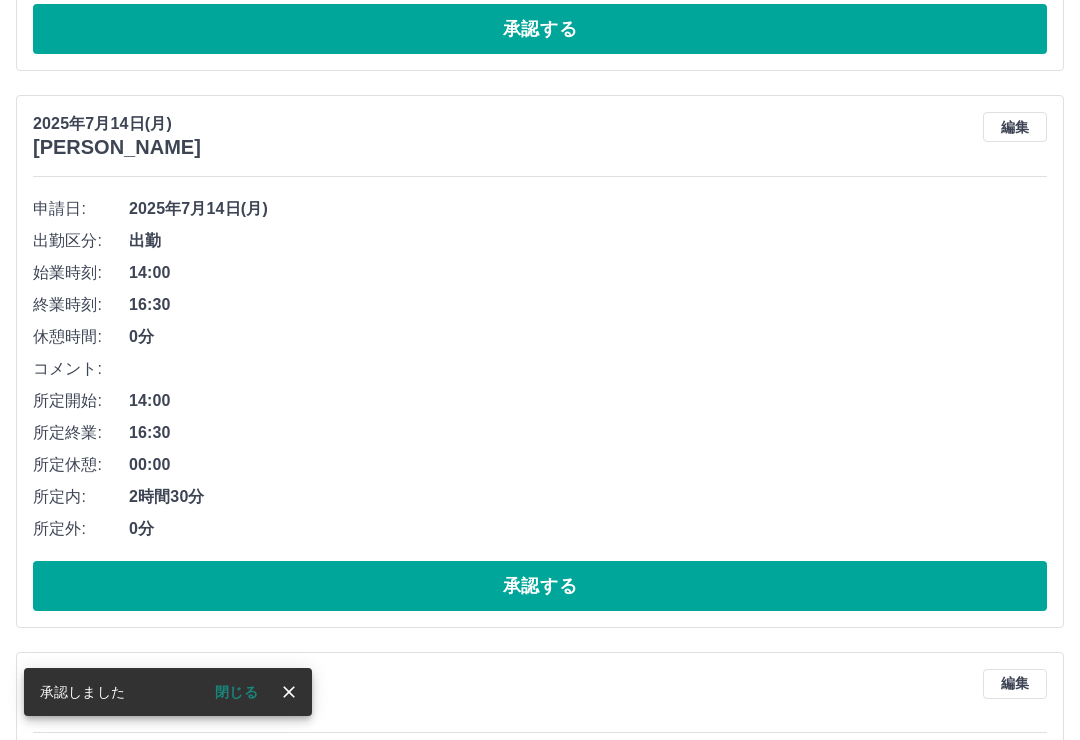 scroll, scrollTop: 968, scrollLeft: 0, axis: vertical 